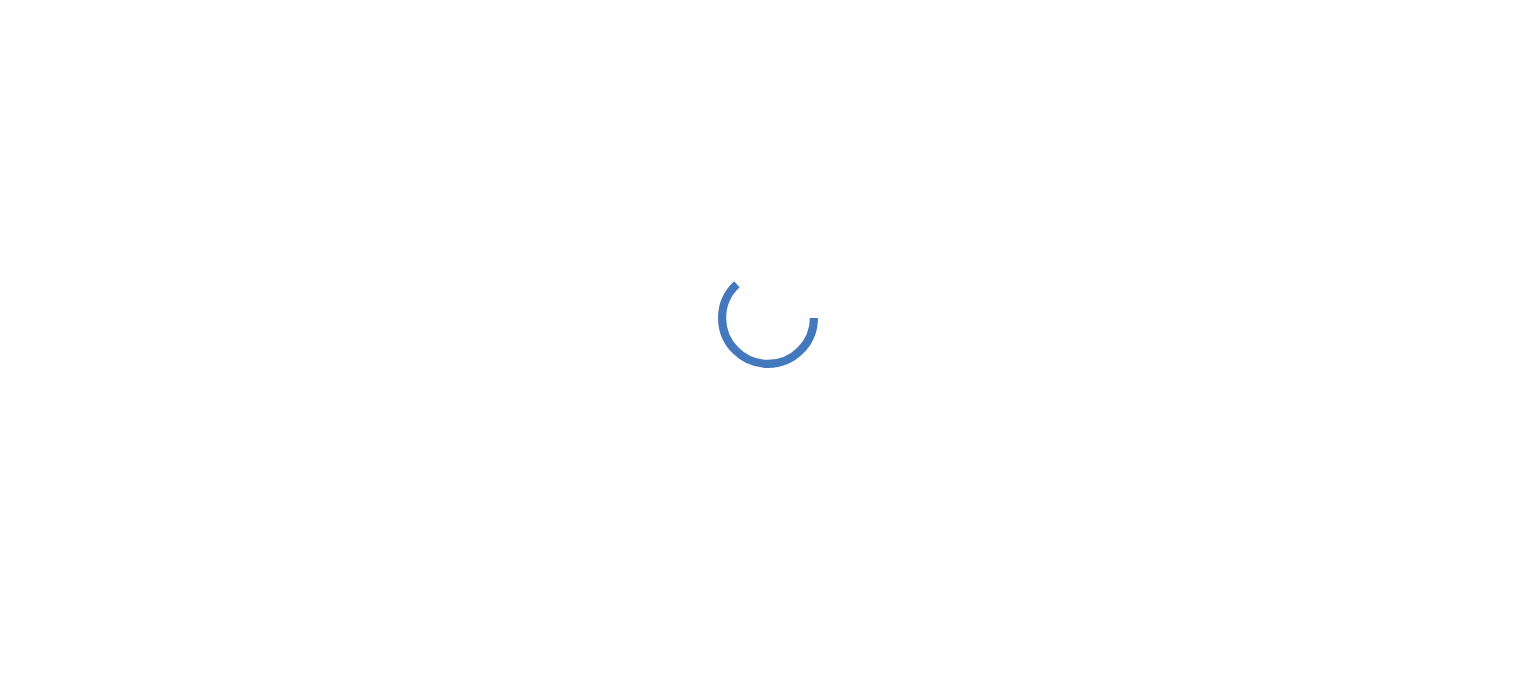 scroll, scrollTop: 0, scrollLeft: 0, axis: both 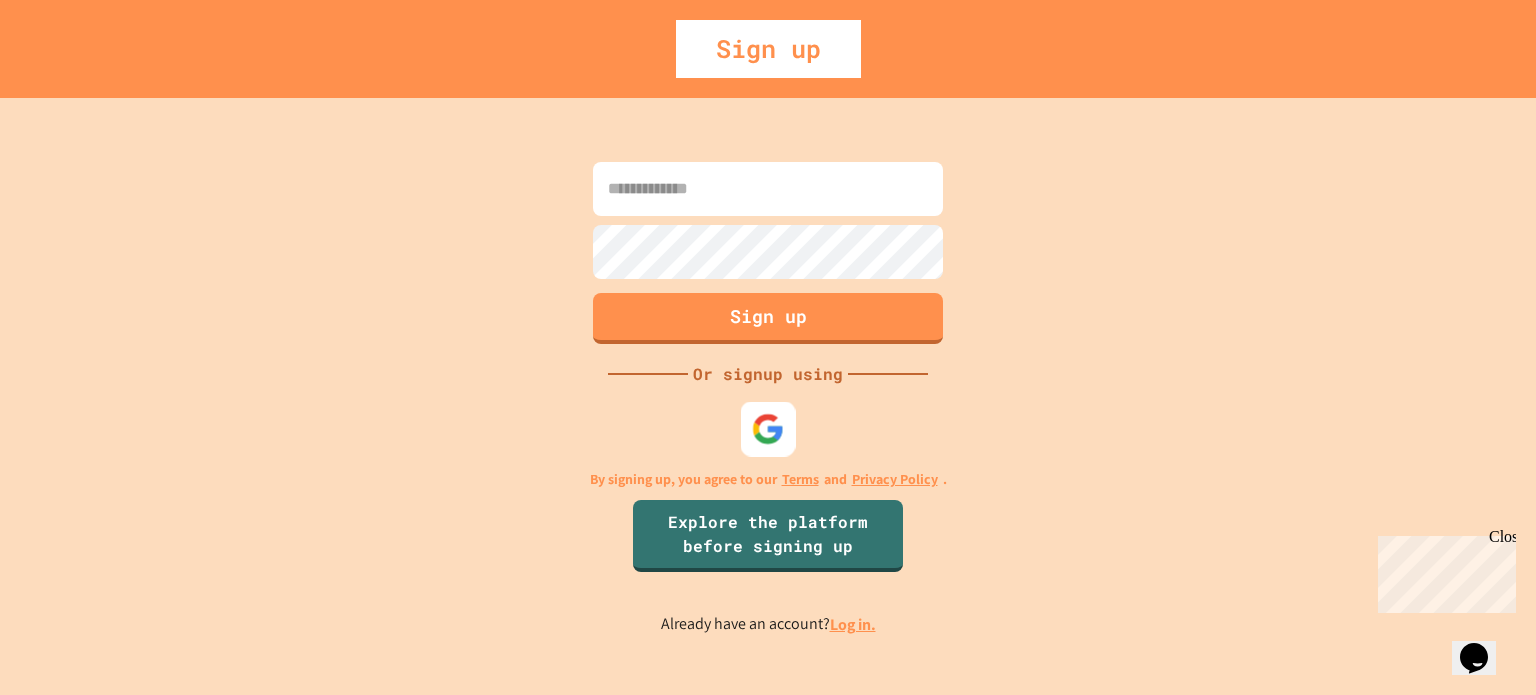 click at bounding box center [768, 428] 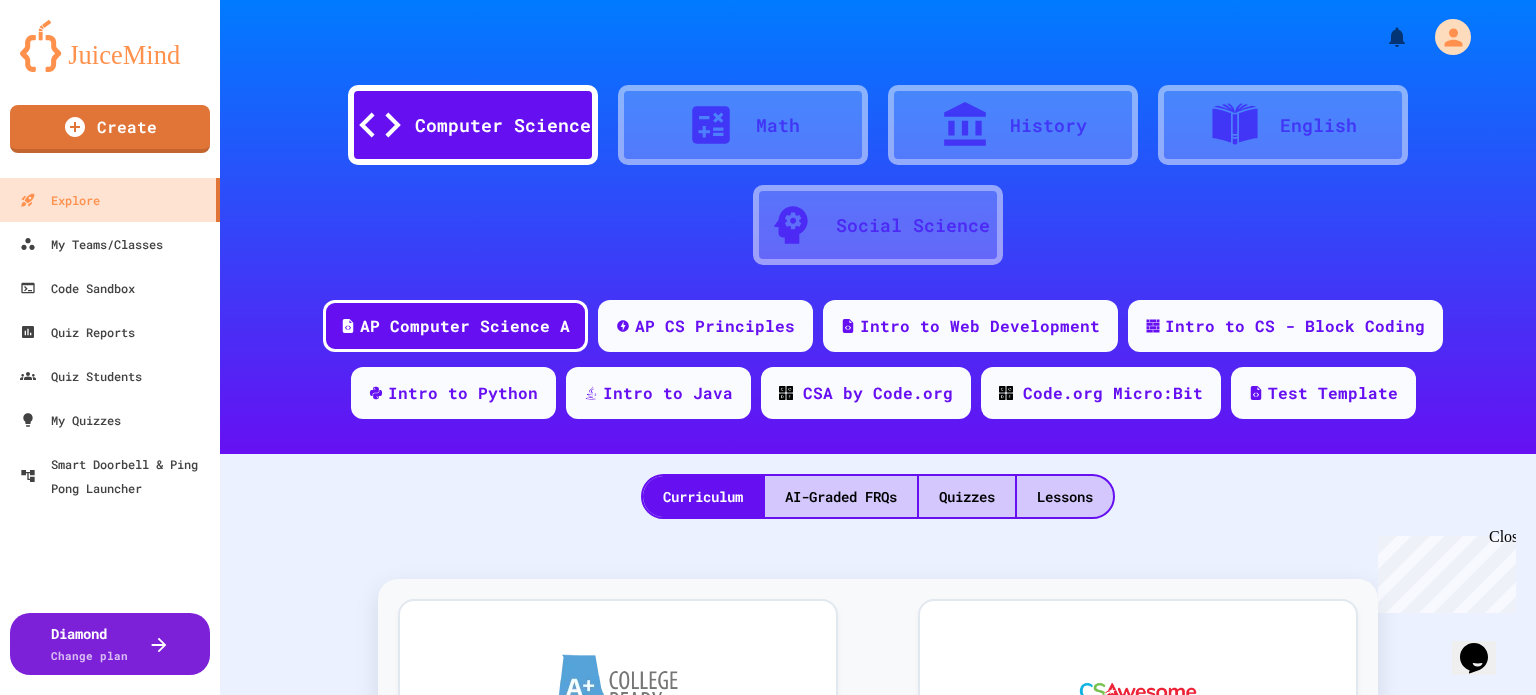 click at bounding box center (721, 125) 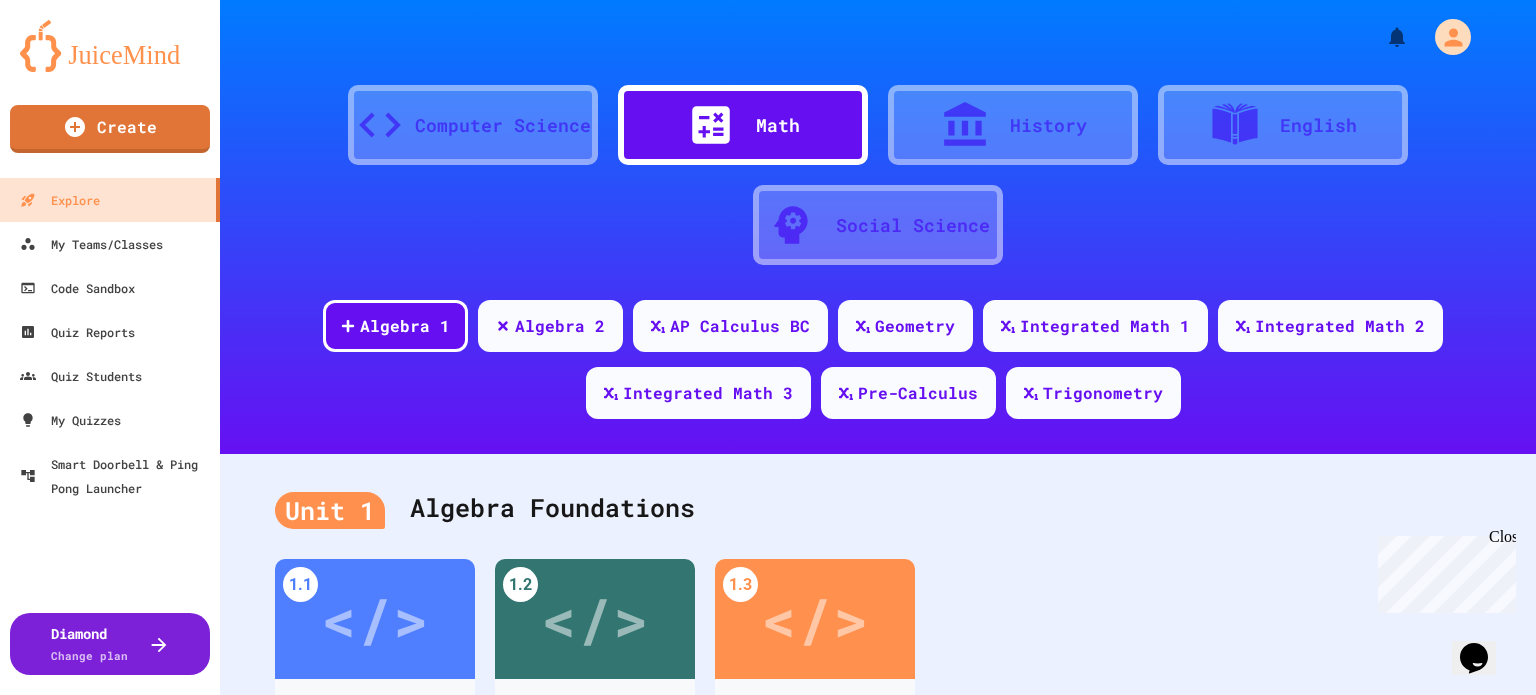 click on "History" at bounding box center [1013, 125] 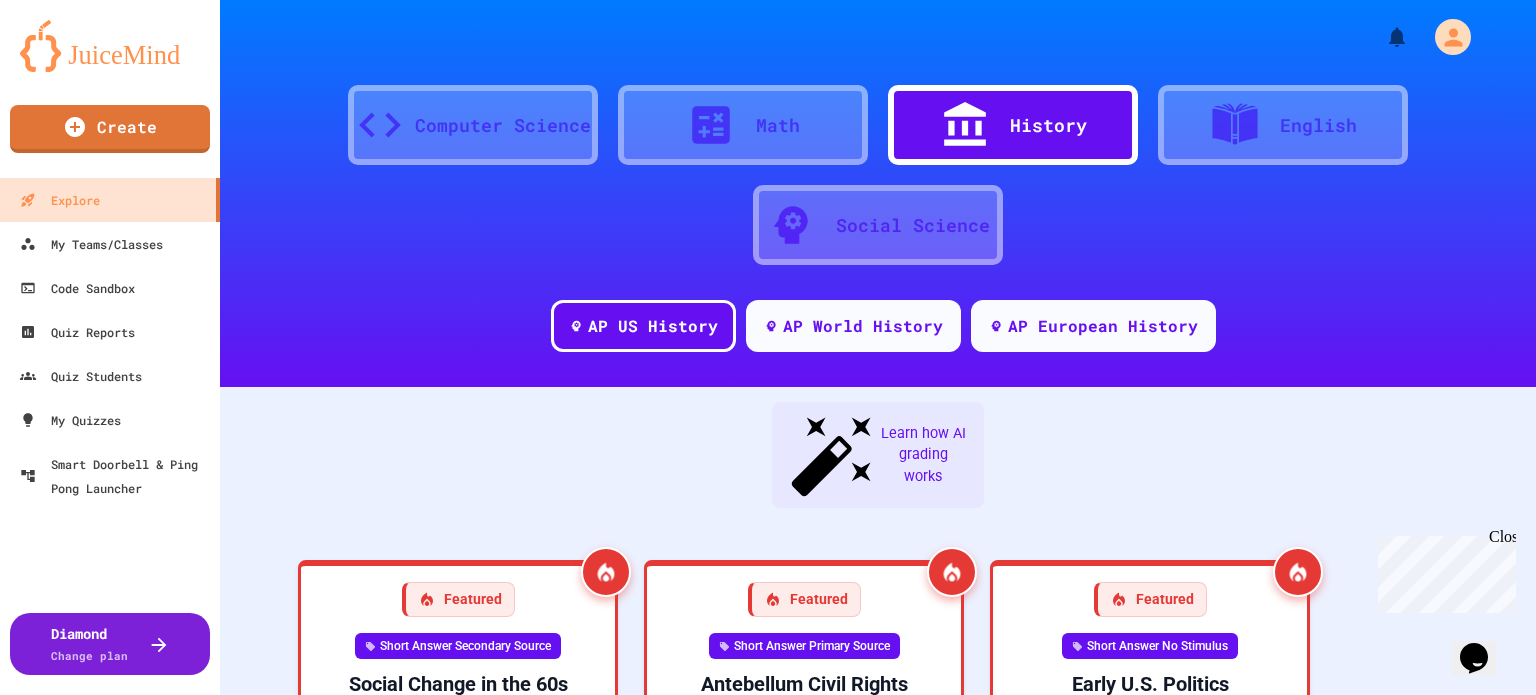 click 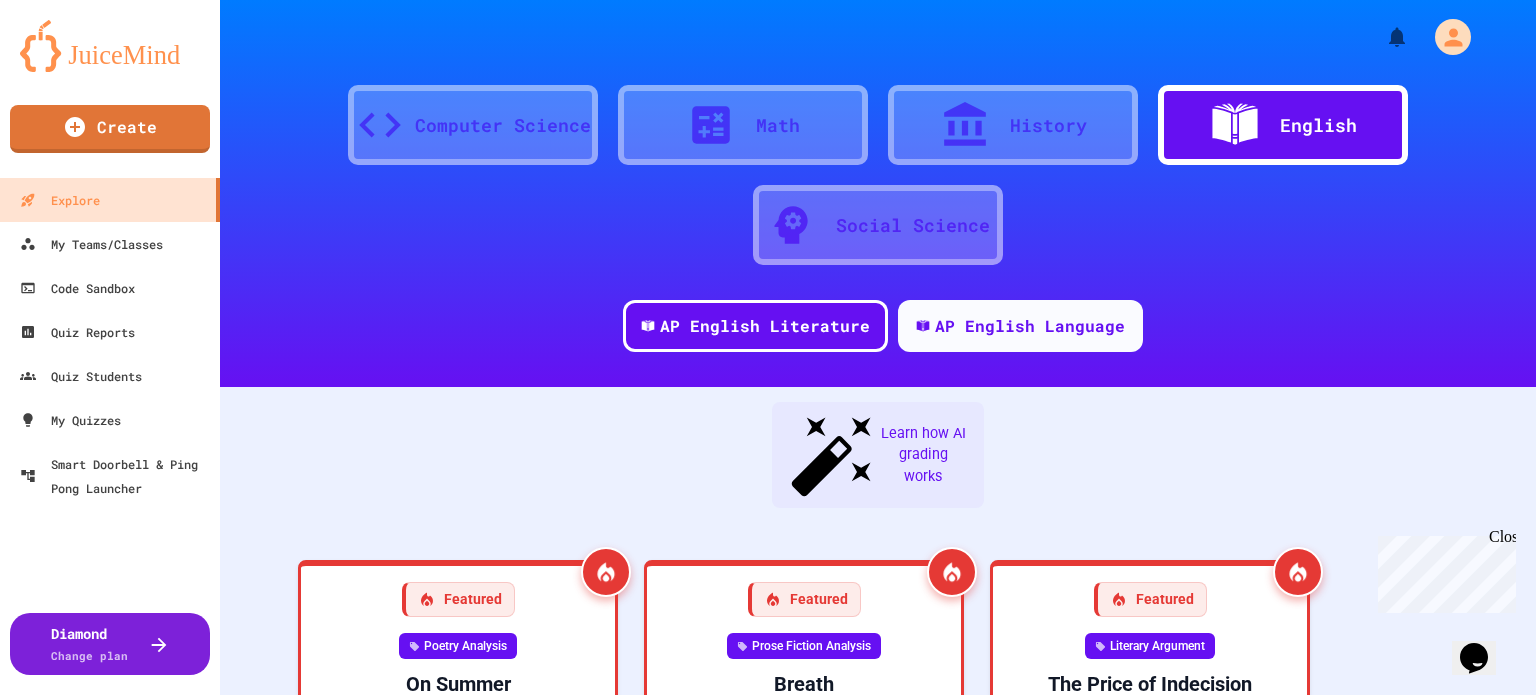 click on "Social Science" at bounding box center (878, 225) 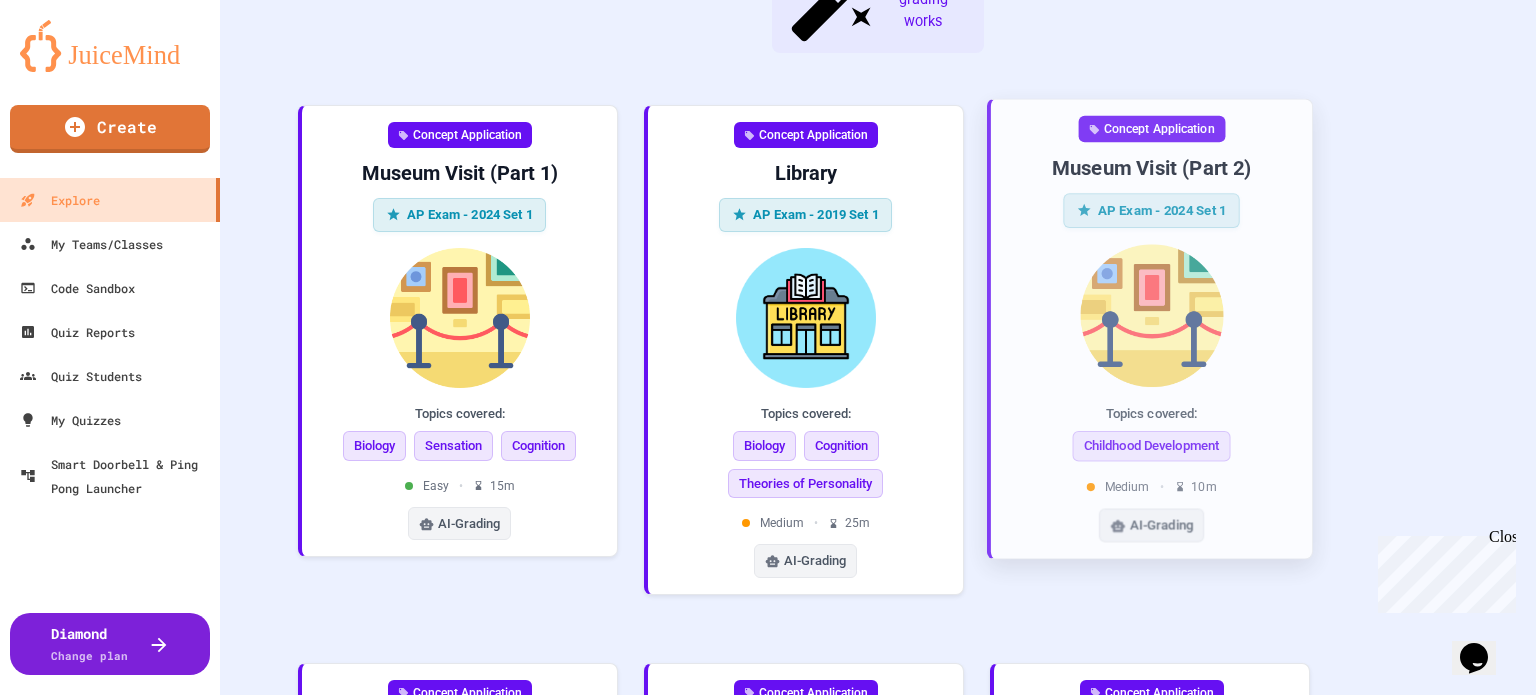 scroll, scrollTop: 0, scrollLeft: 0, axis: both 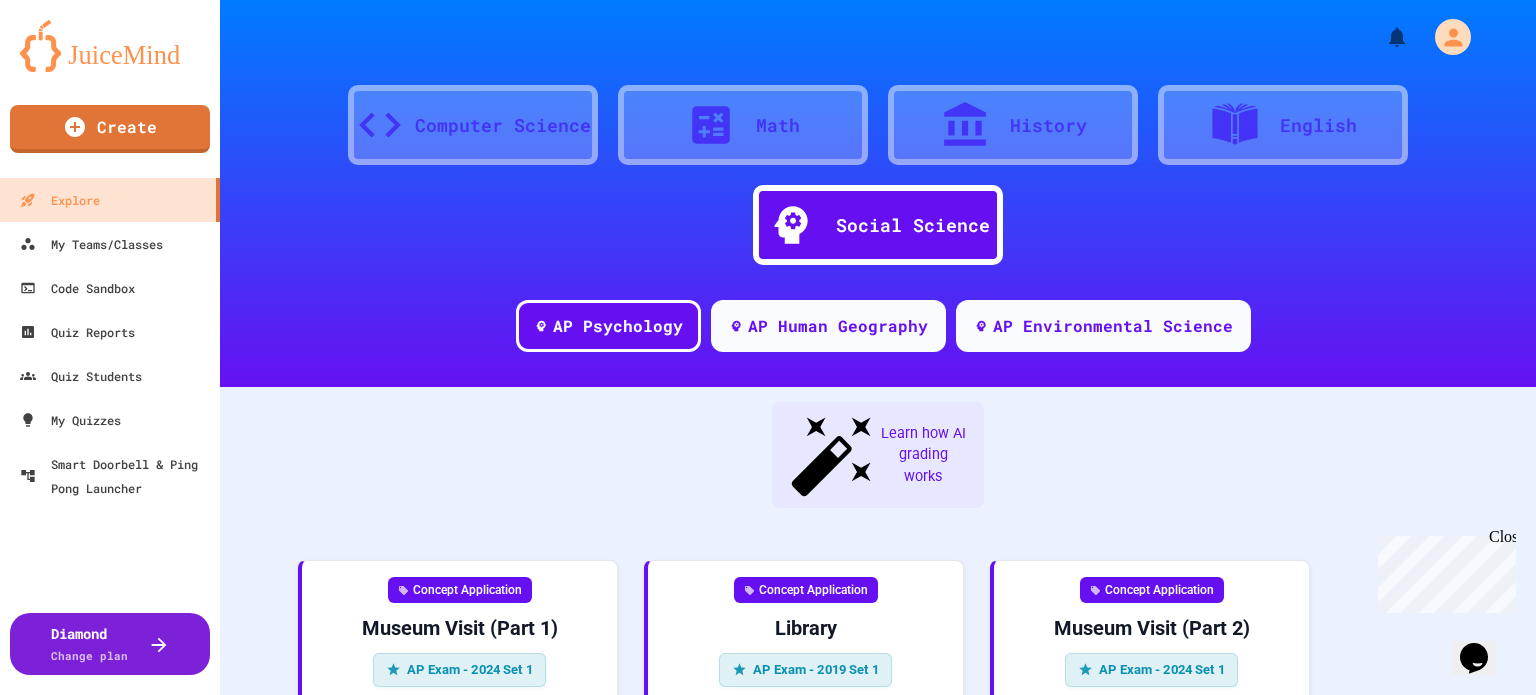 click on "Computer Science" at bounding box center [503, 125] 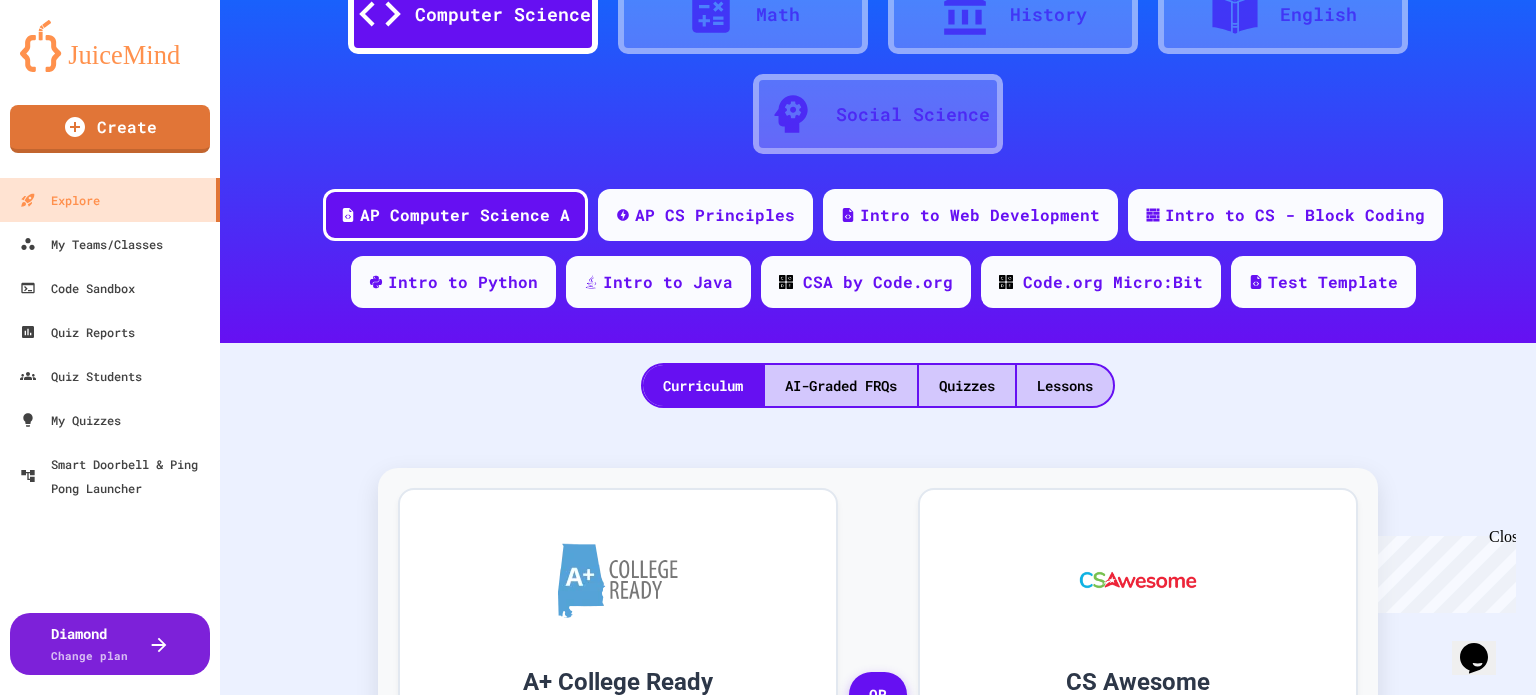 scroll, scrollTop: 116, scrollLeft: 0, axis: vertical 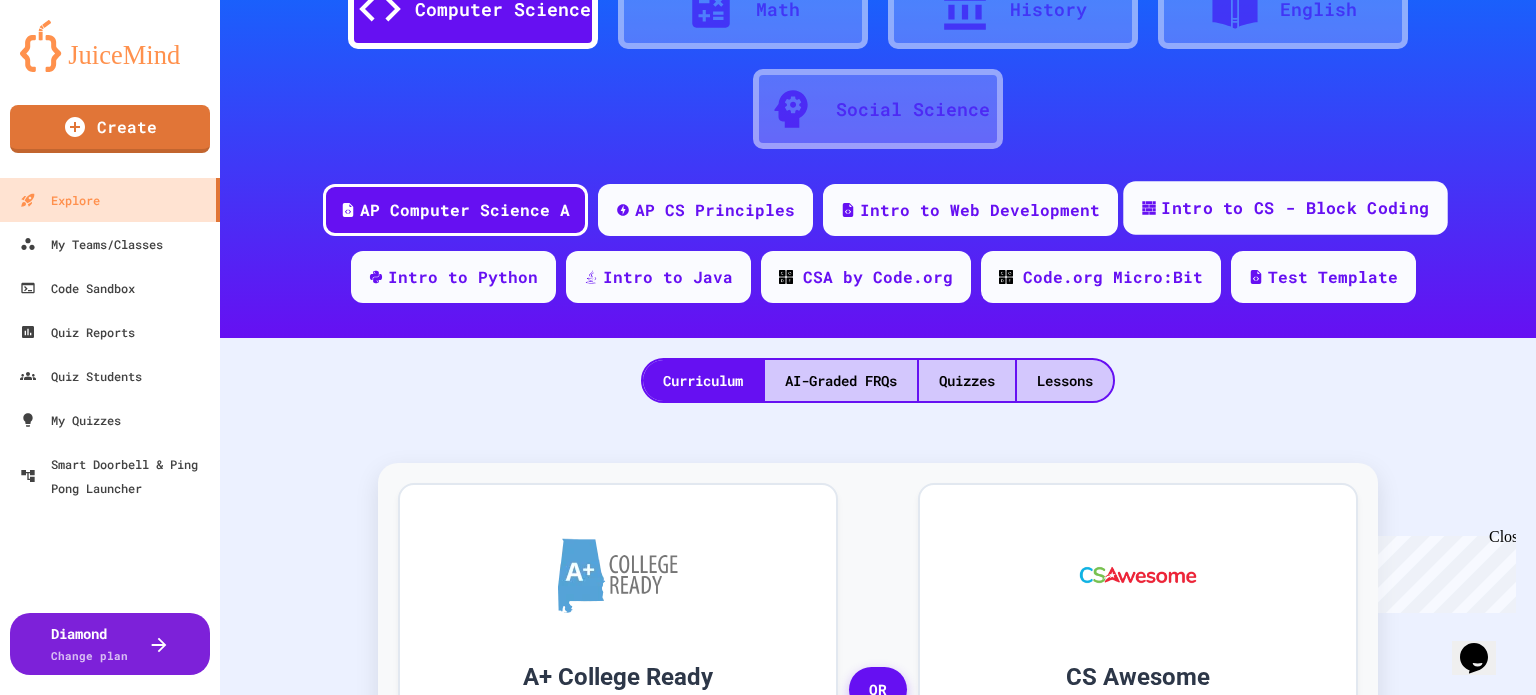 click on "Intro to CS - Block Coding" at bounding box center (1285, 208) 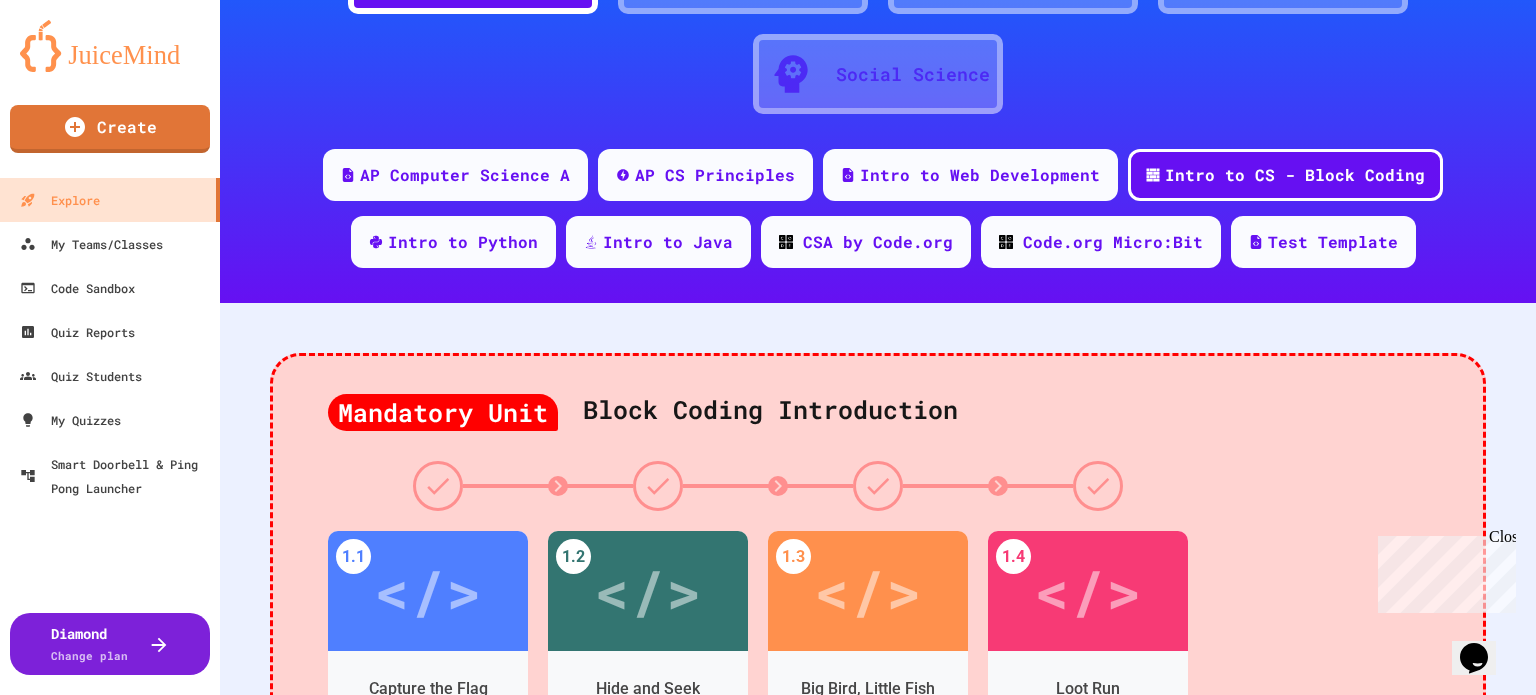 scroll, scrollTop: 154, scrollLeft: 0, axis: vertical 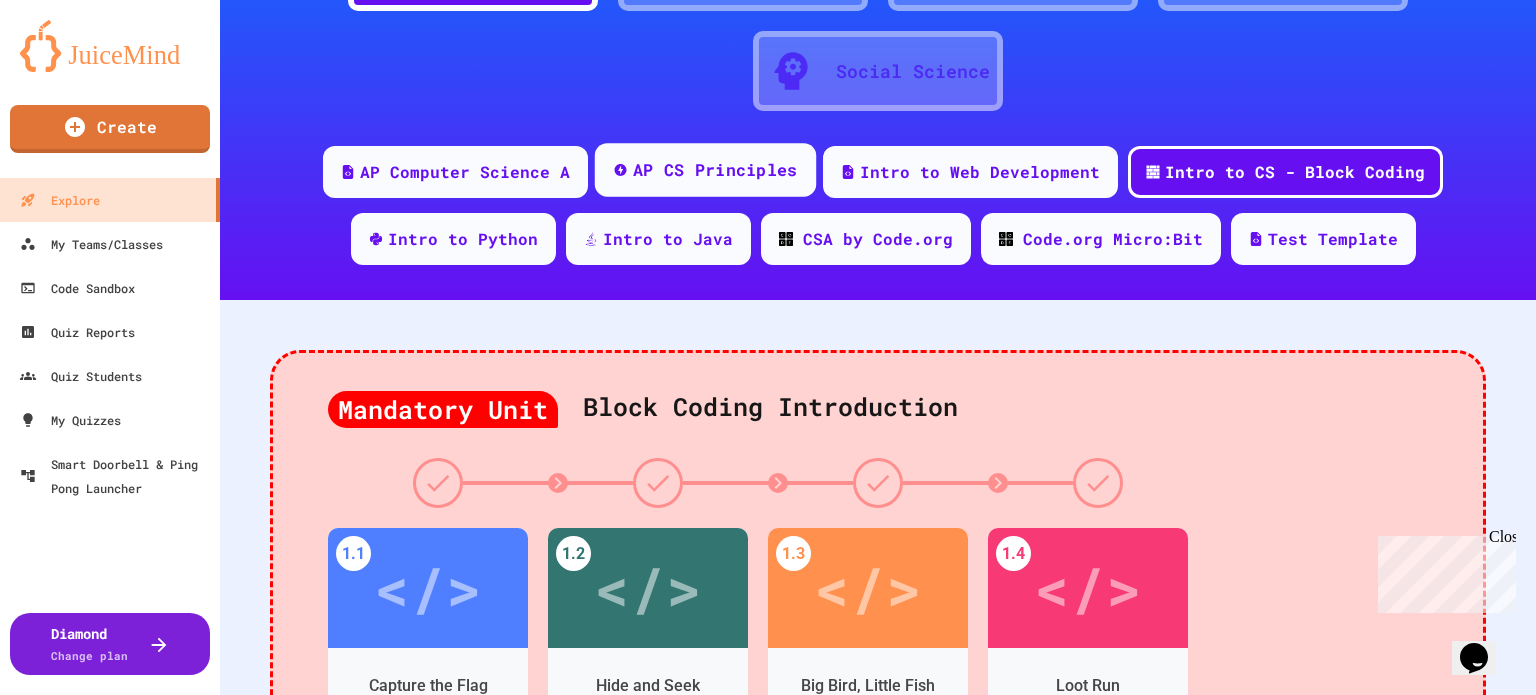 click on "AP CS Principles" at bounding box center (715, 170) 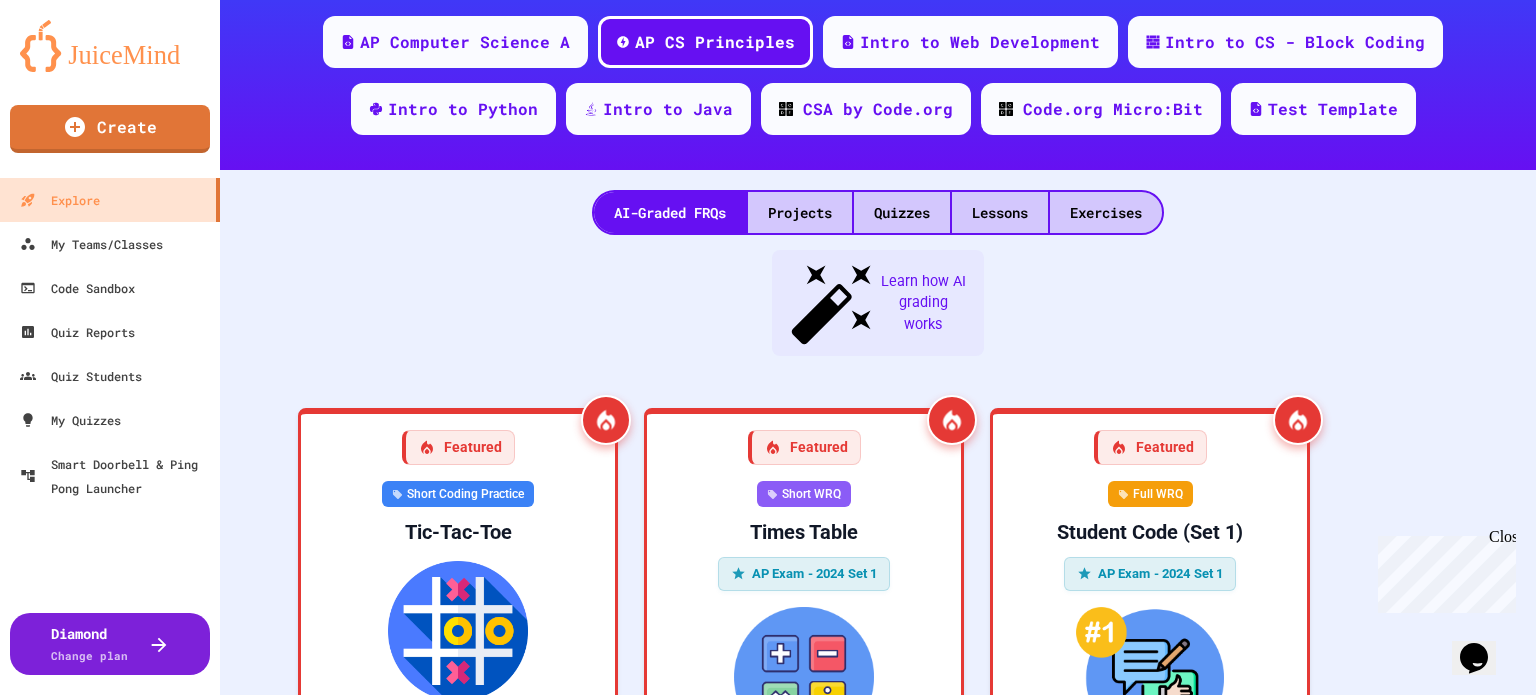 scroll, scrollTop: 286, scrollLeft: 0, axis: vertical 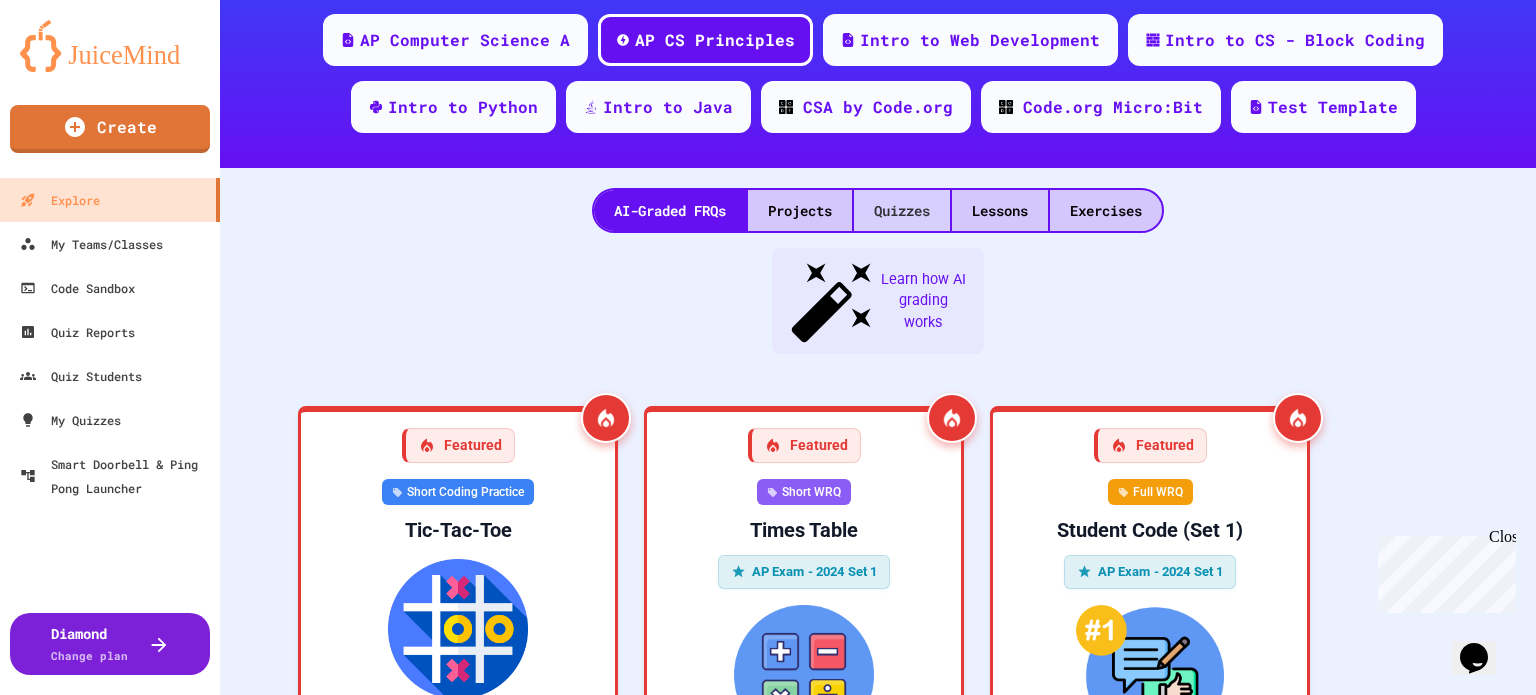 click on "Quizzes" at bounding box center [902, 210] 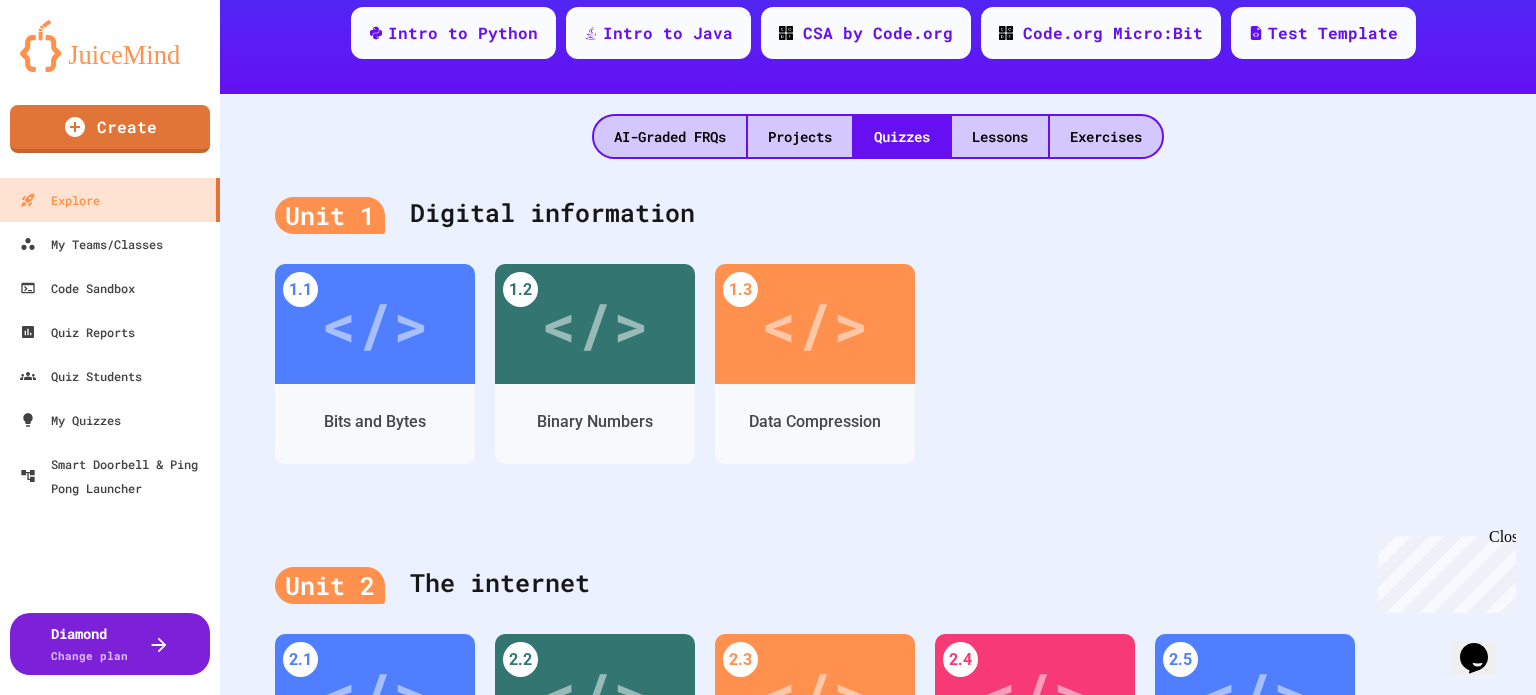 scroll, scrollTop: 360, scrollLeft: 0, axis: vertical 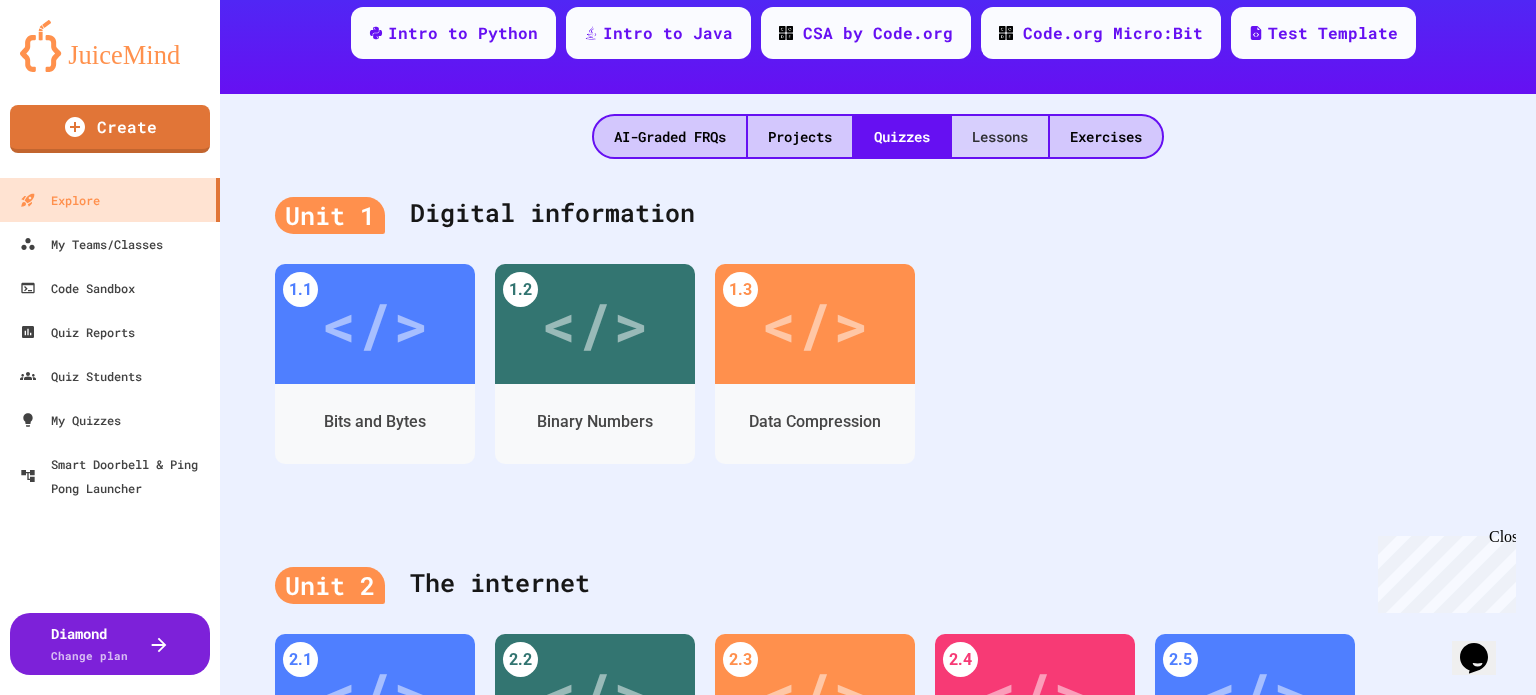 click on "Lessons" at bounding box center [1000, 136] 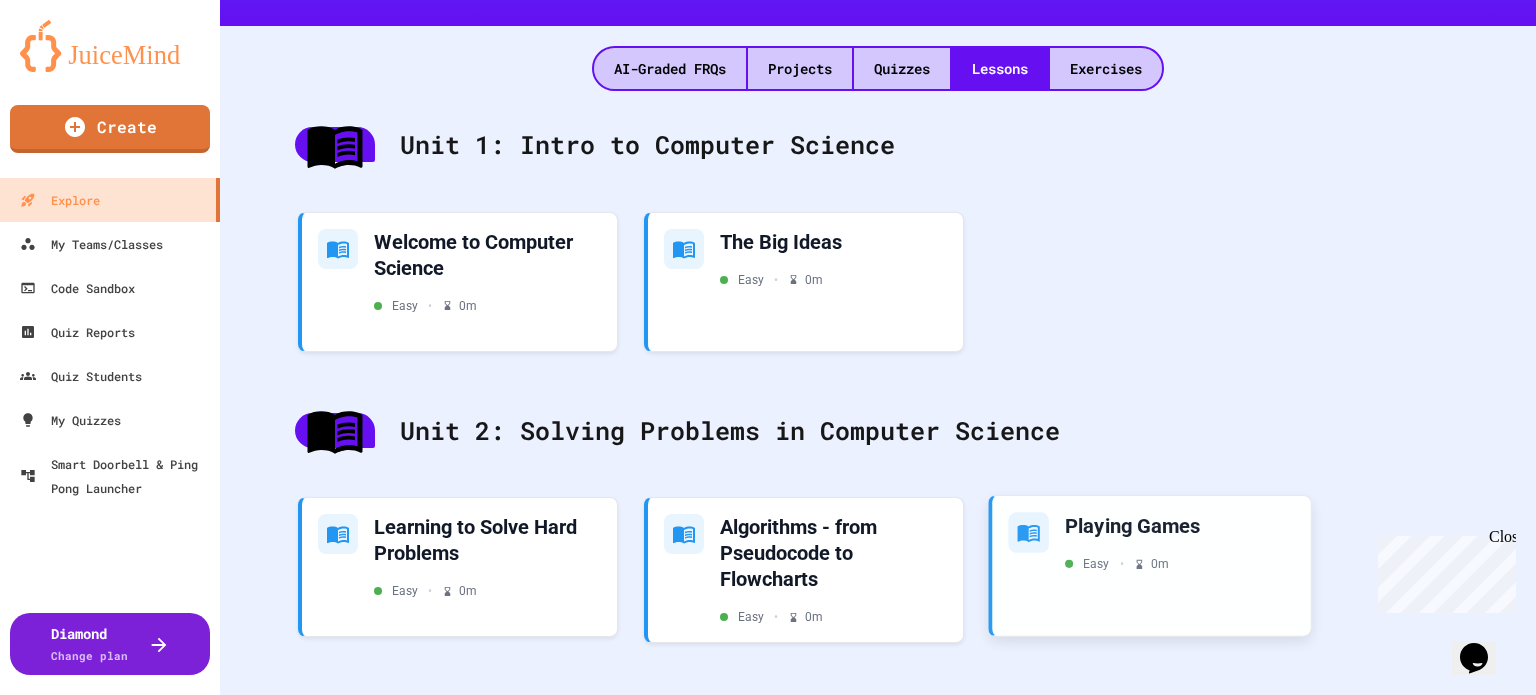 scroll, scrollTop: 428, scrollLeft: 0, axis: vertical 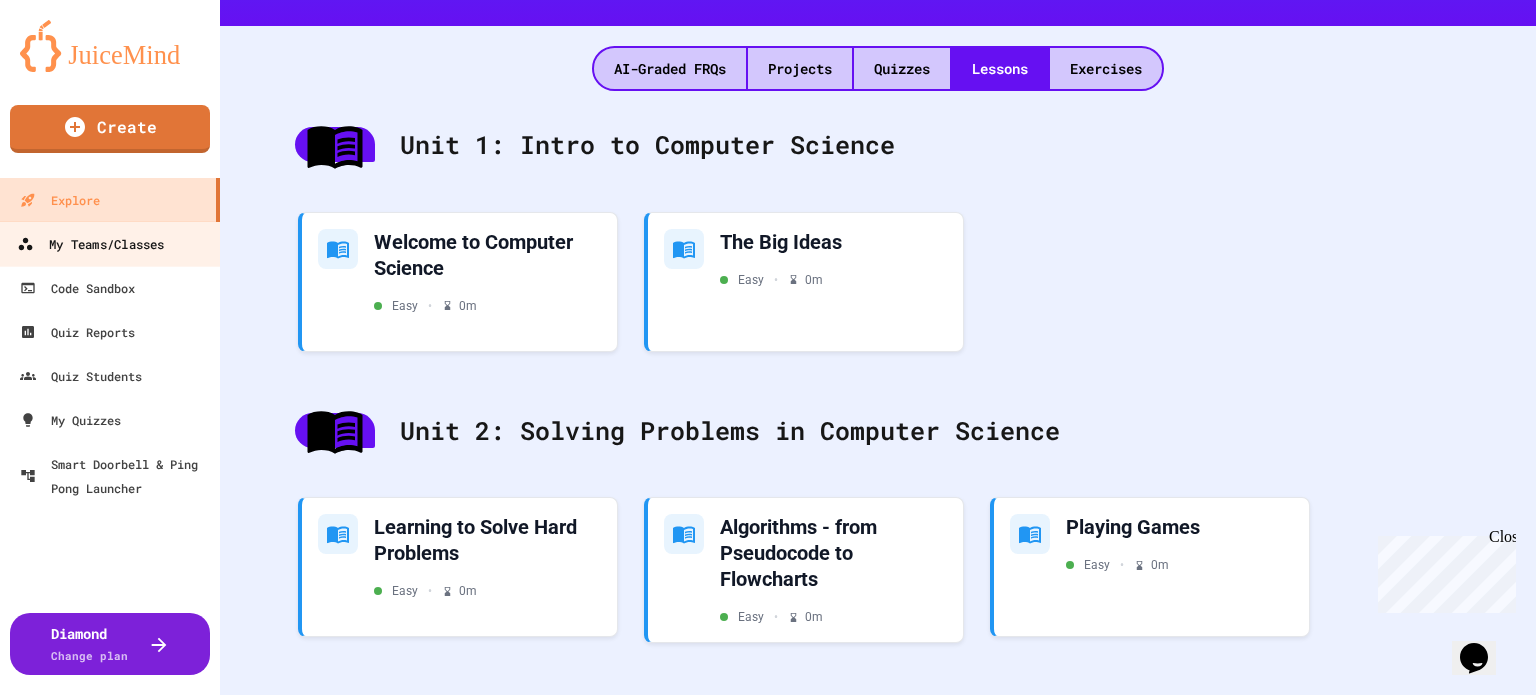 click on "My Teams/Classes" at bounding box center [90, 244] 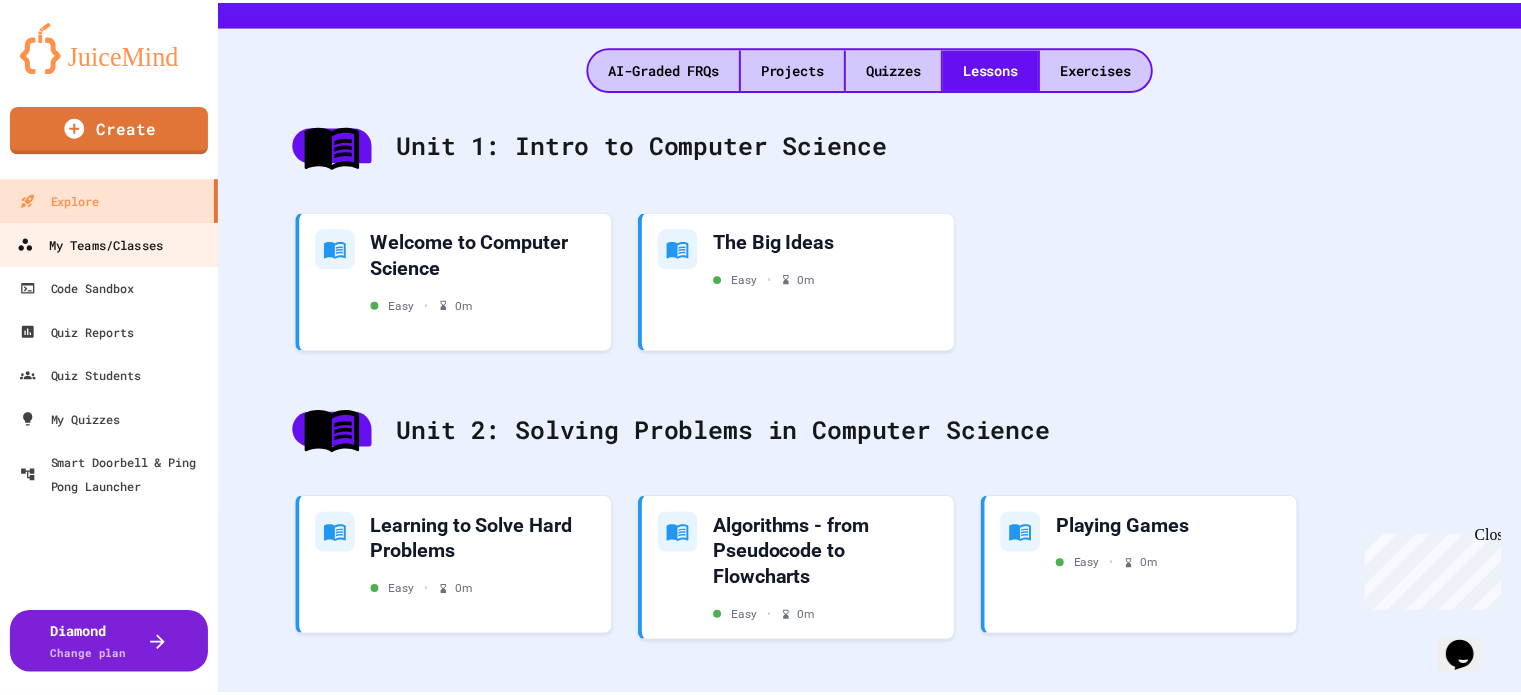 scroll, scrollTop: 0, scrollLeft: 0, axis: both 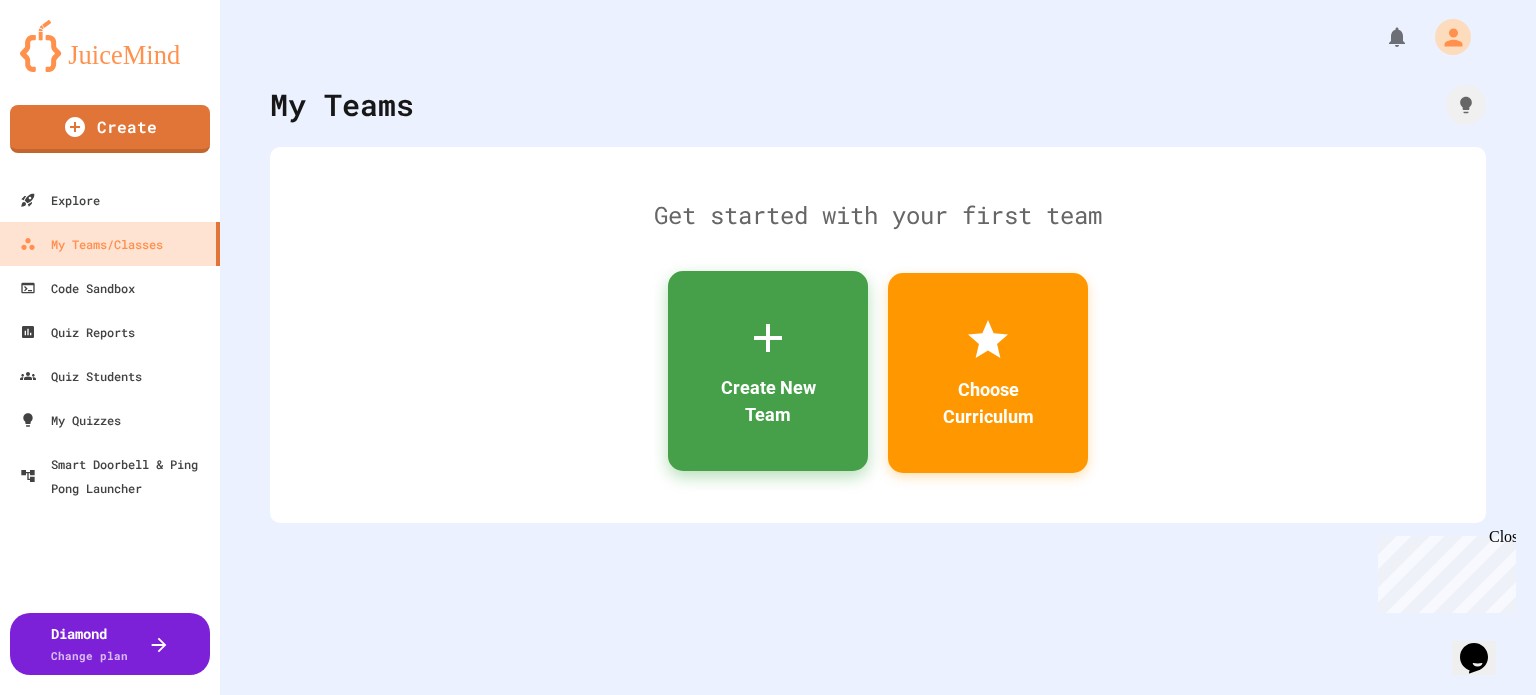 click on "Create New Team" at bounding box center [768, 371] 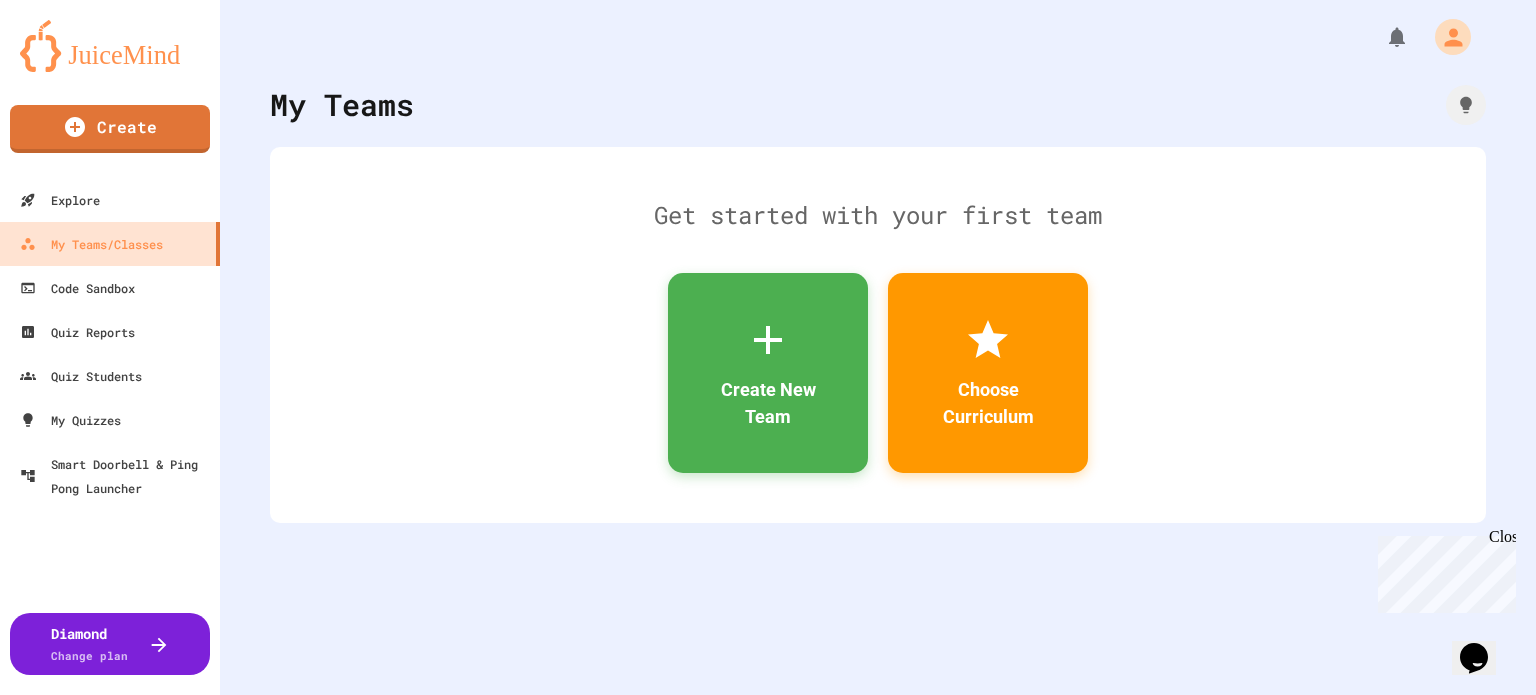 click at bounding box center [768, 971] 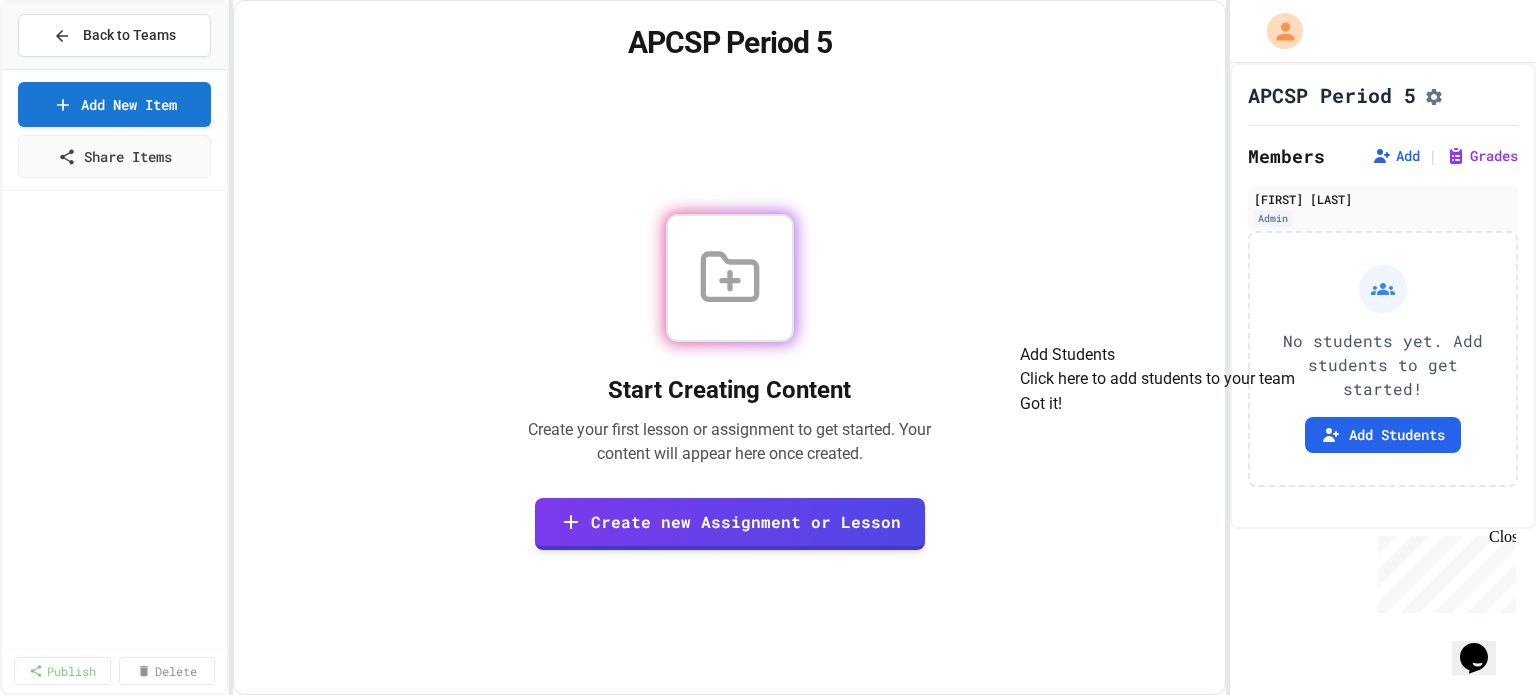 click on "Got it!" at bounding box center [1041, 404] 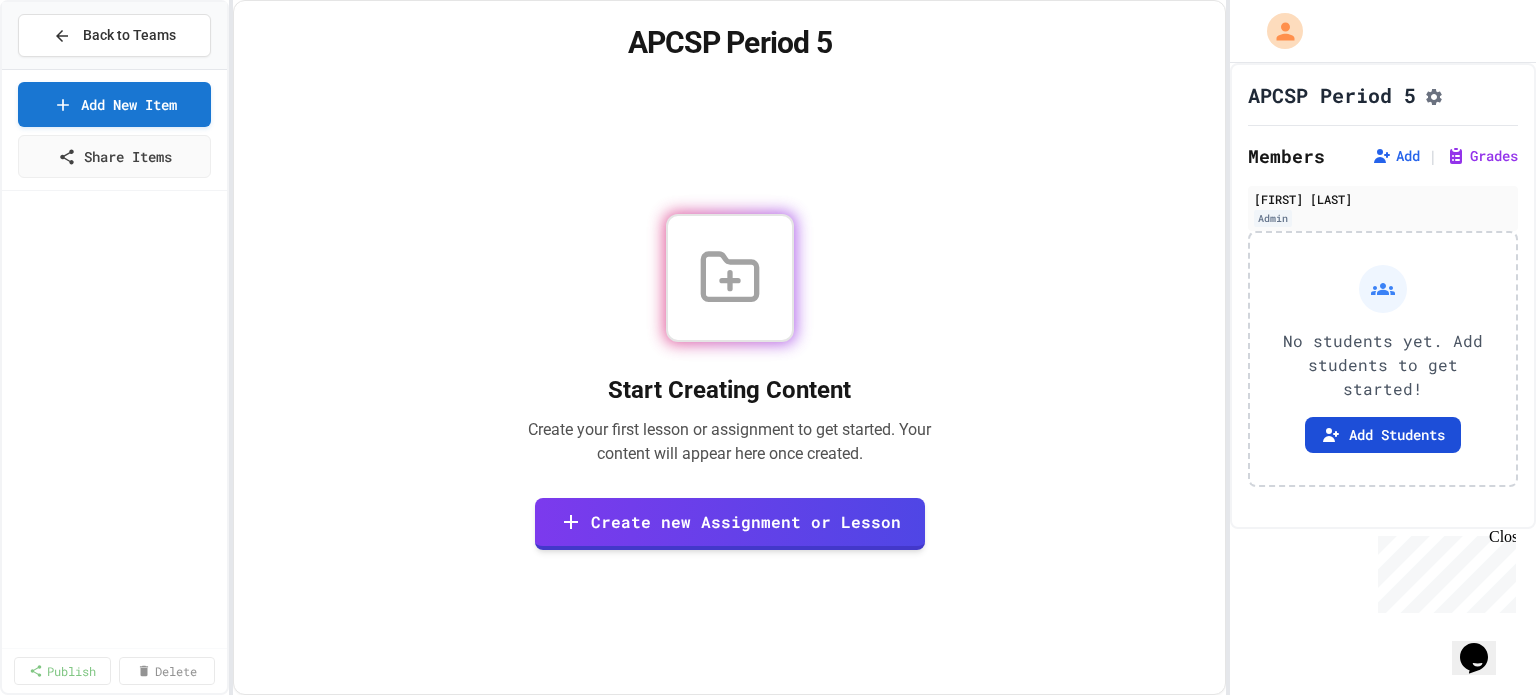 click on "Add Students" at bounding box center (1383, 435) 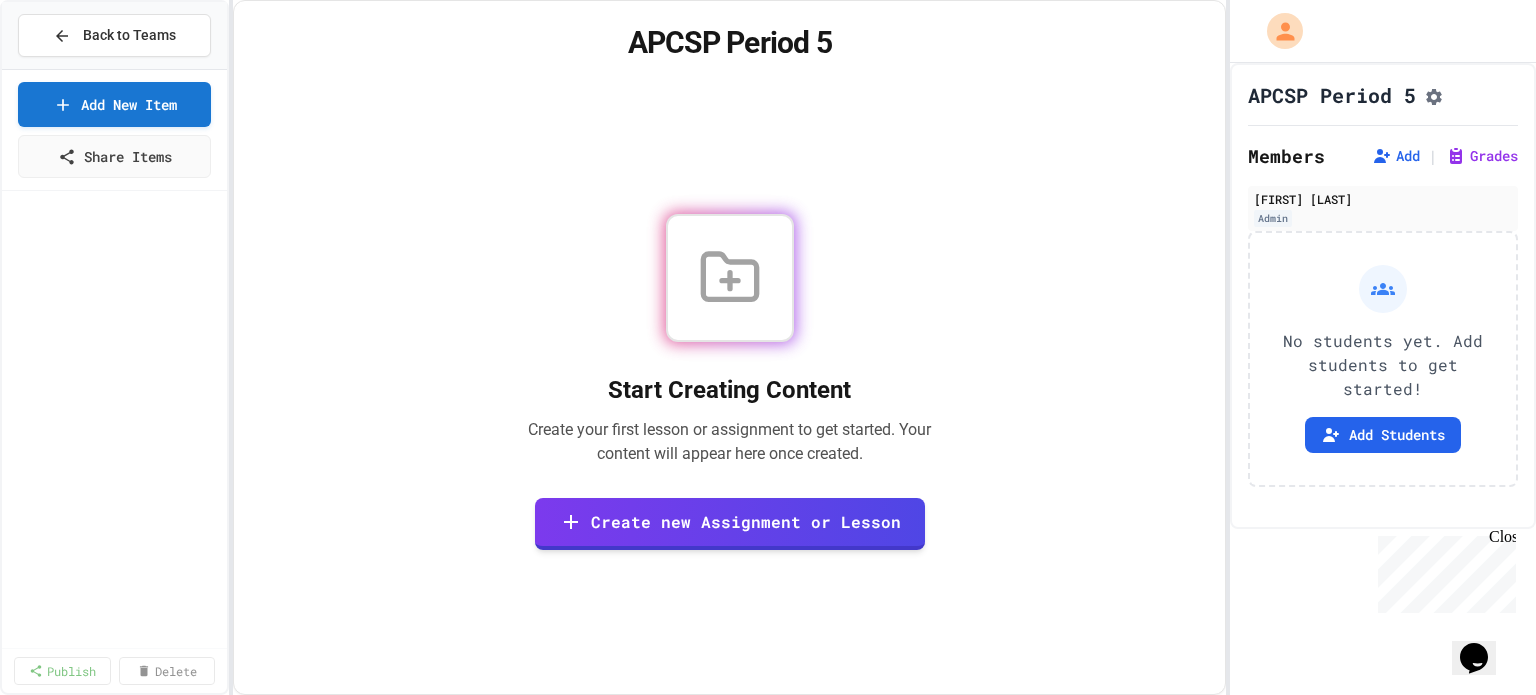 click 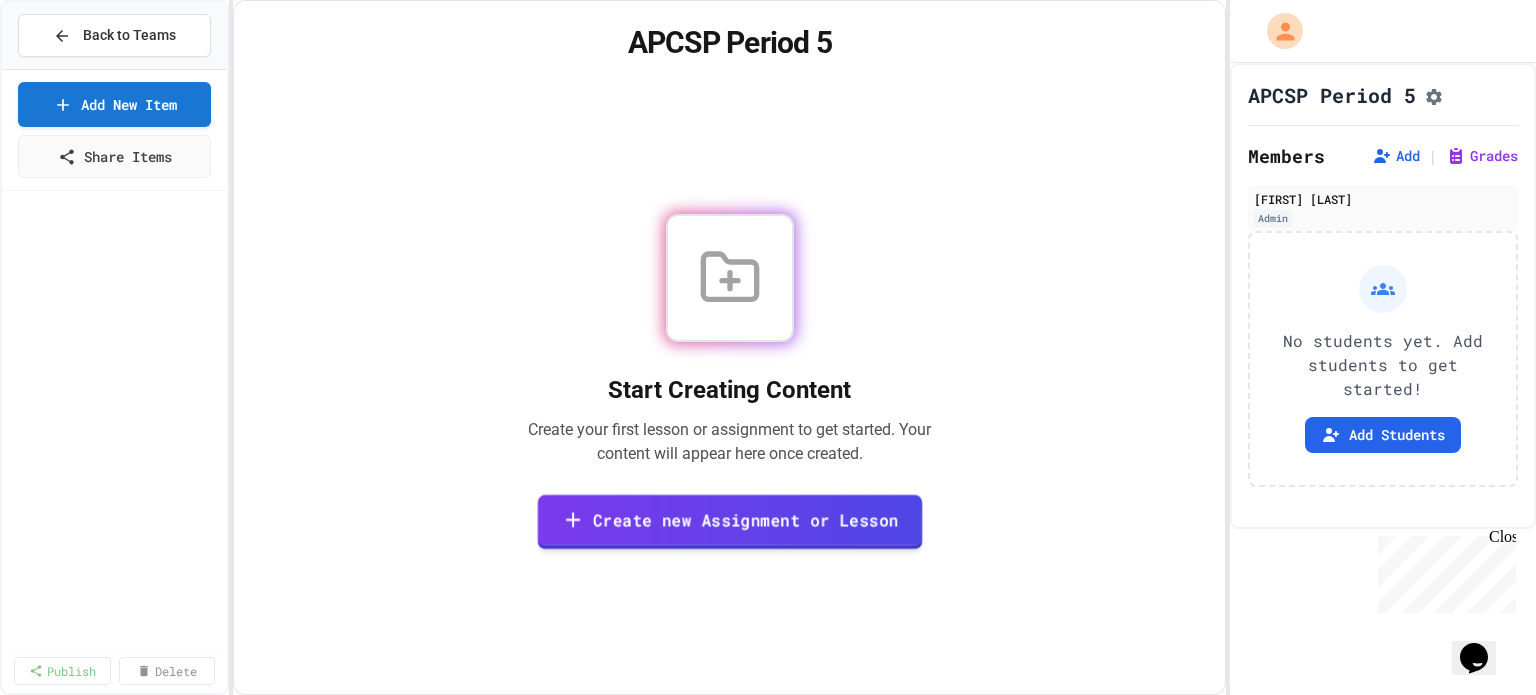 click on "Create new Assignment or Lesson" at bounding box center [729, 521] 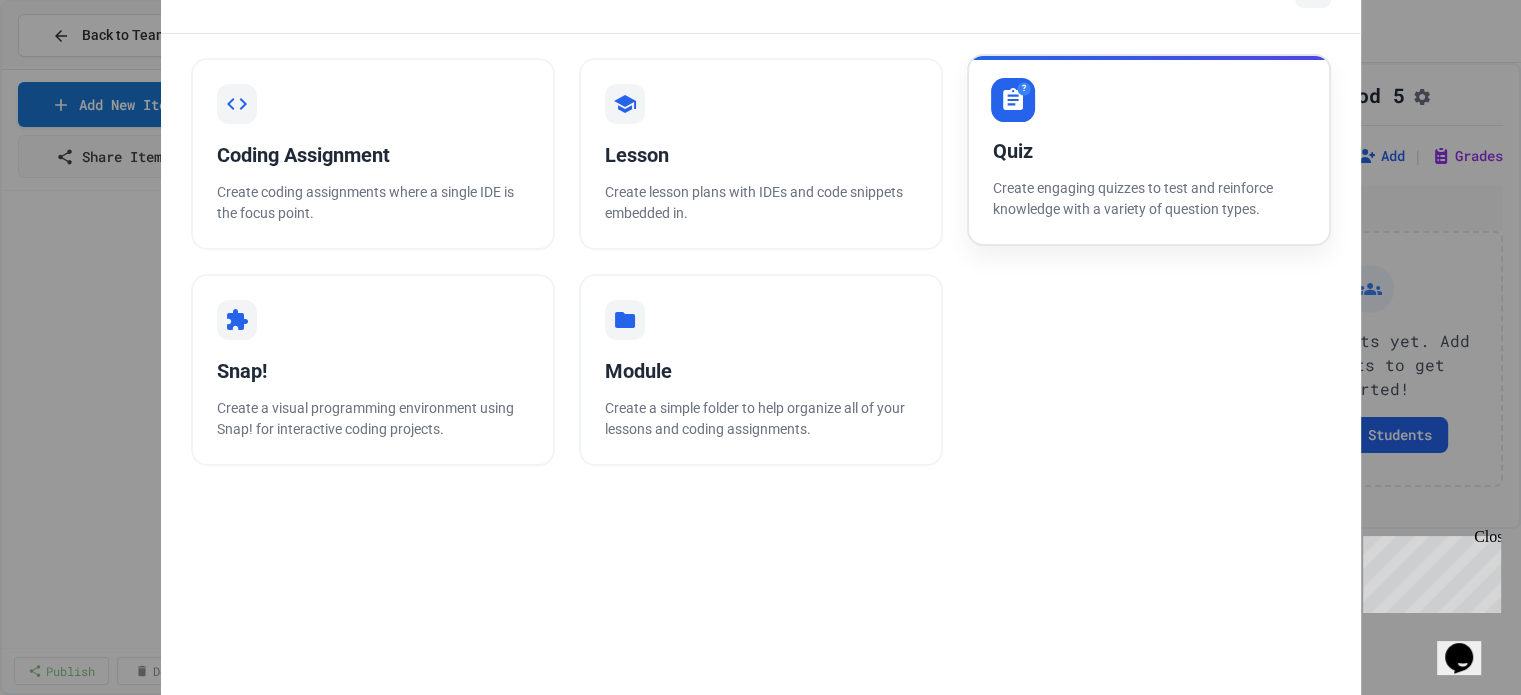 click on "Create engaging quizzes to test and reinforce knowledge with a variety of question types." at bounding box center [1149, 199] 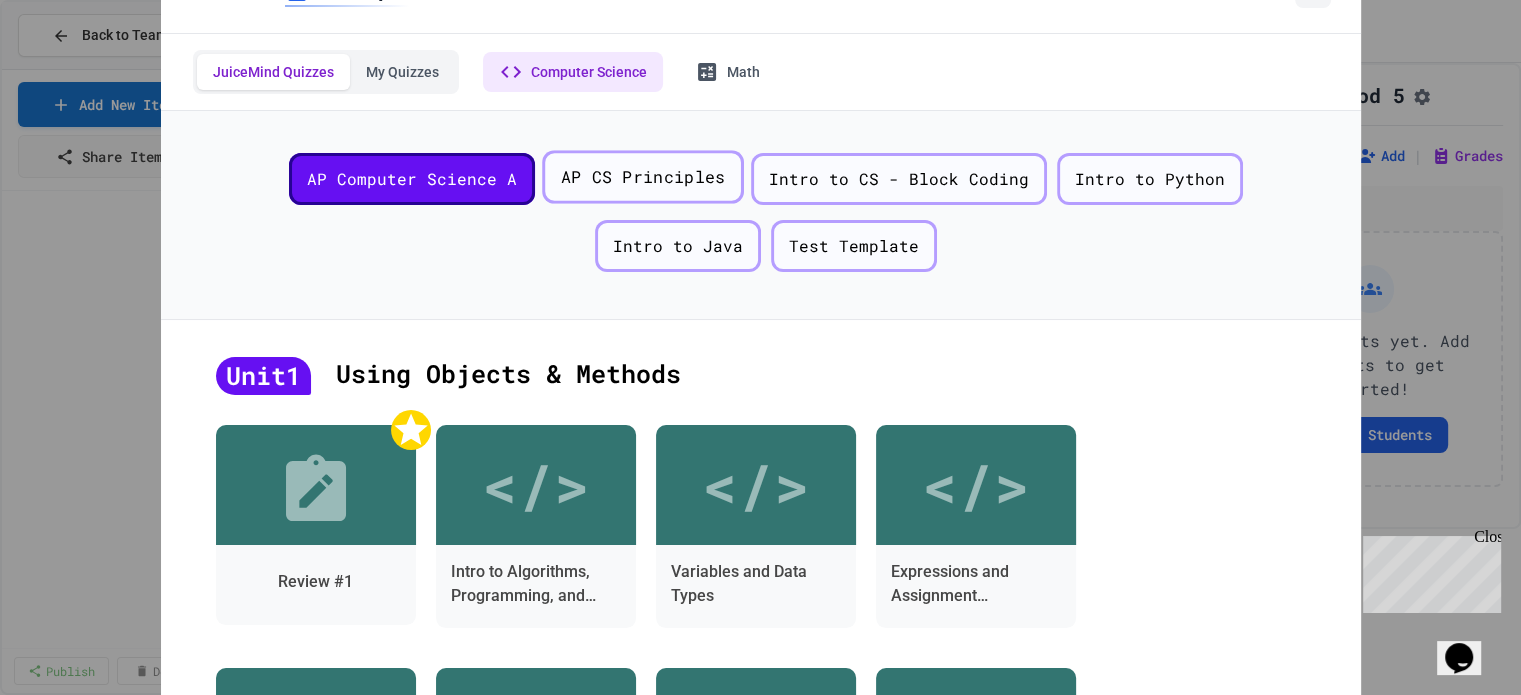 click on "AP CS Principles" at bounding box center [642, 176] 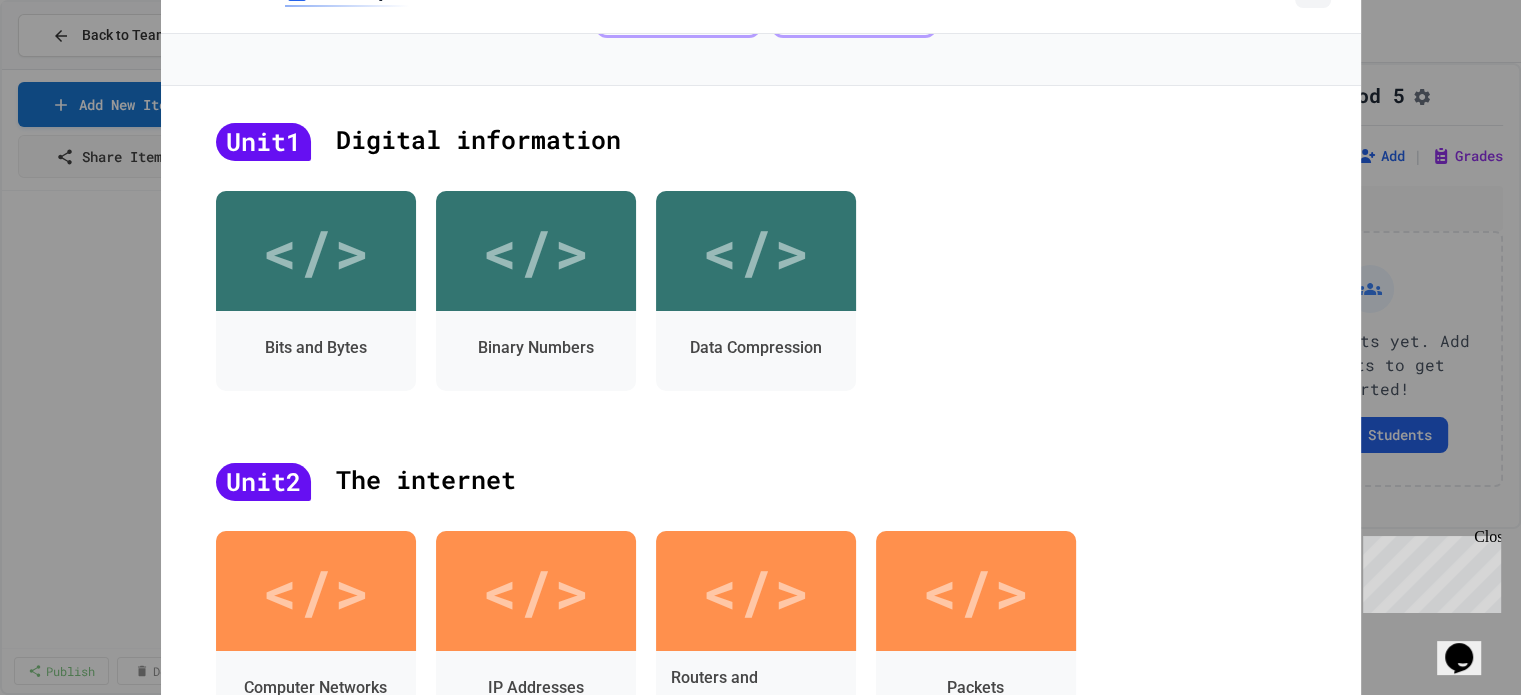 scroll, scrollTop: 0, scrollLeft: 0, axis: both 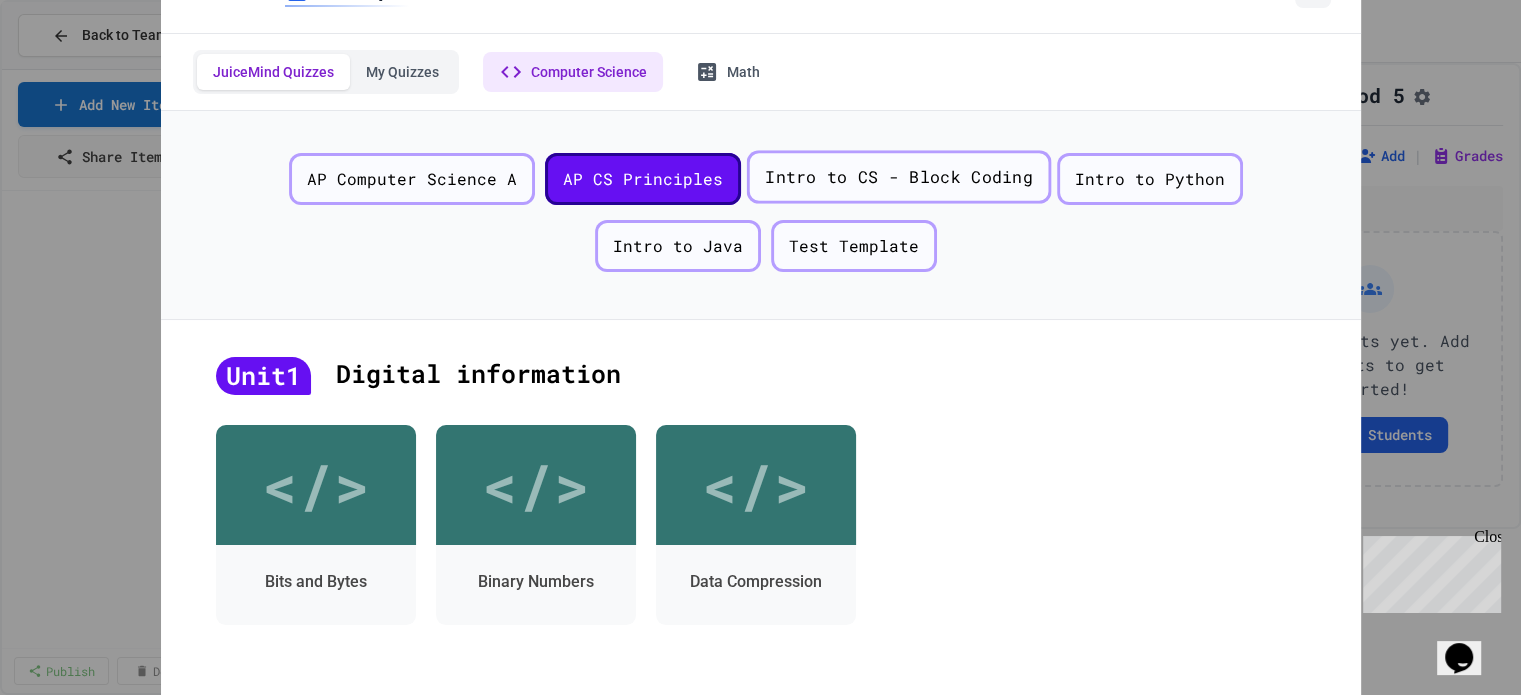click on "Intro to CS - Block Coding" at bounding box center [898, 177] 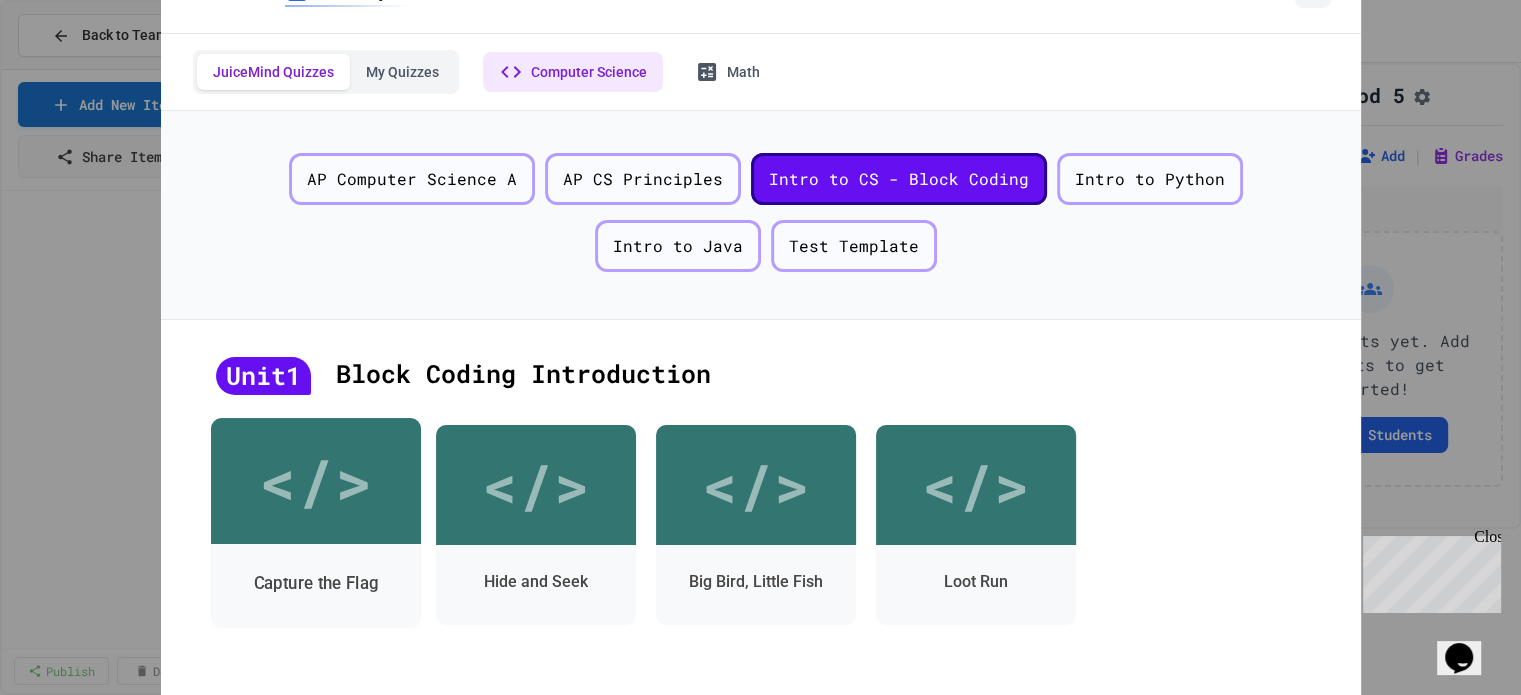 click on "</>" at bounding box center (316, 481) 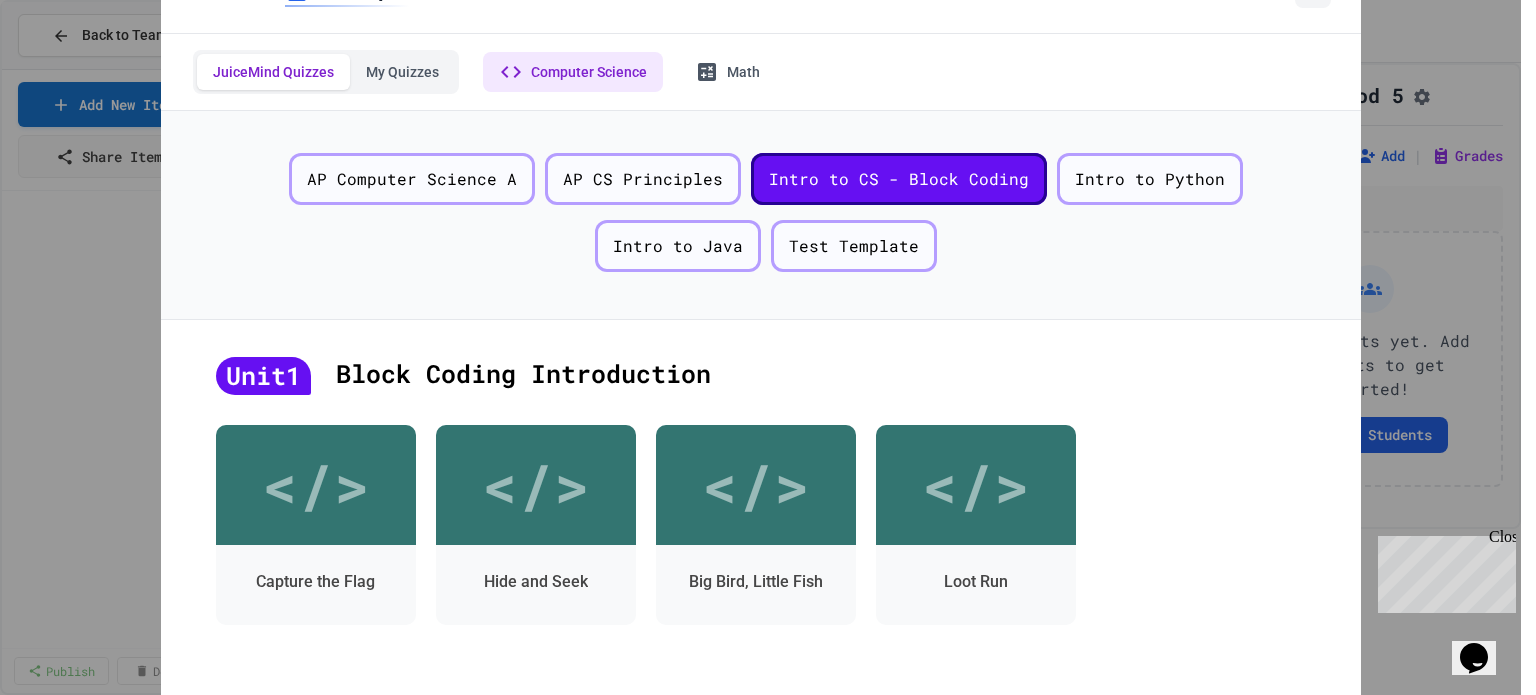 click 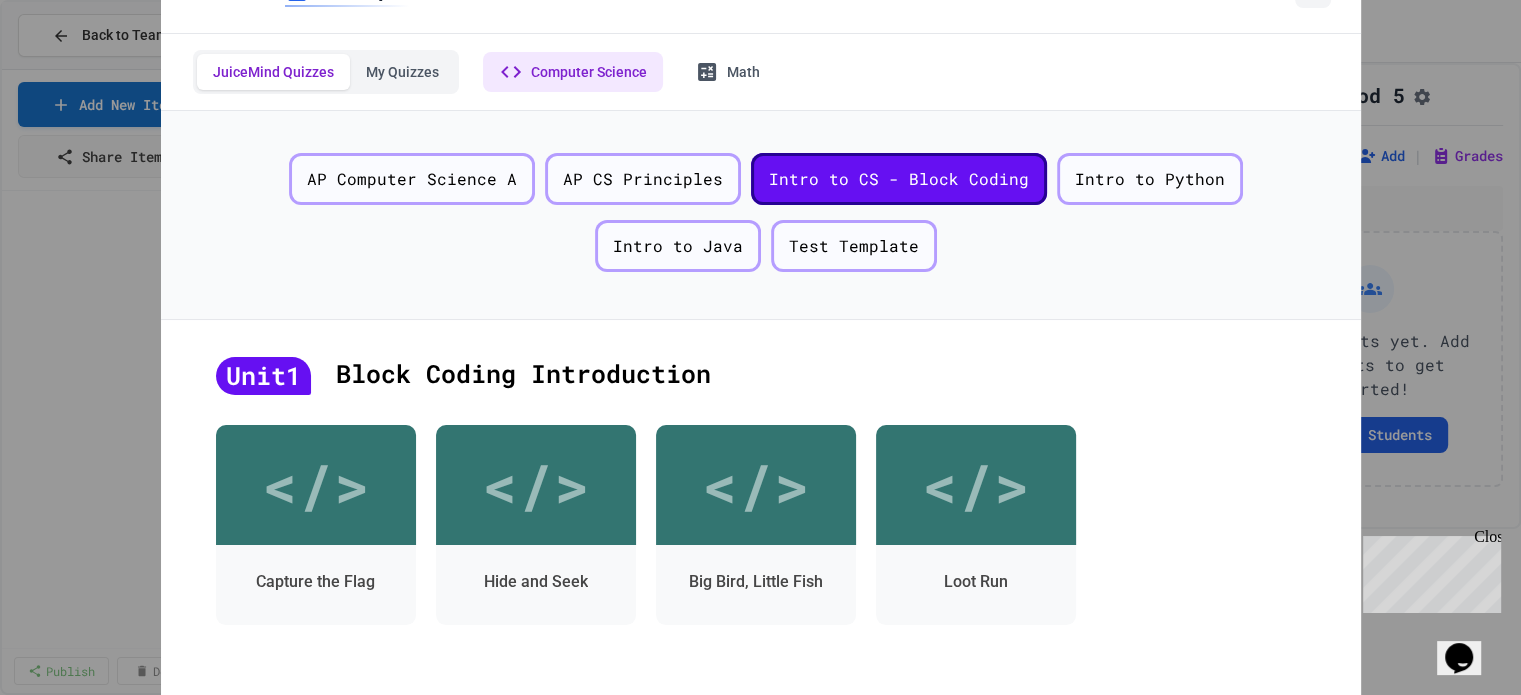 click on "Close" at bounding box center (1486, 540) 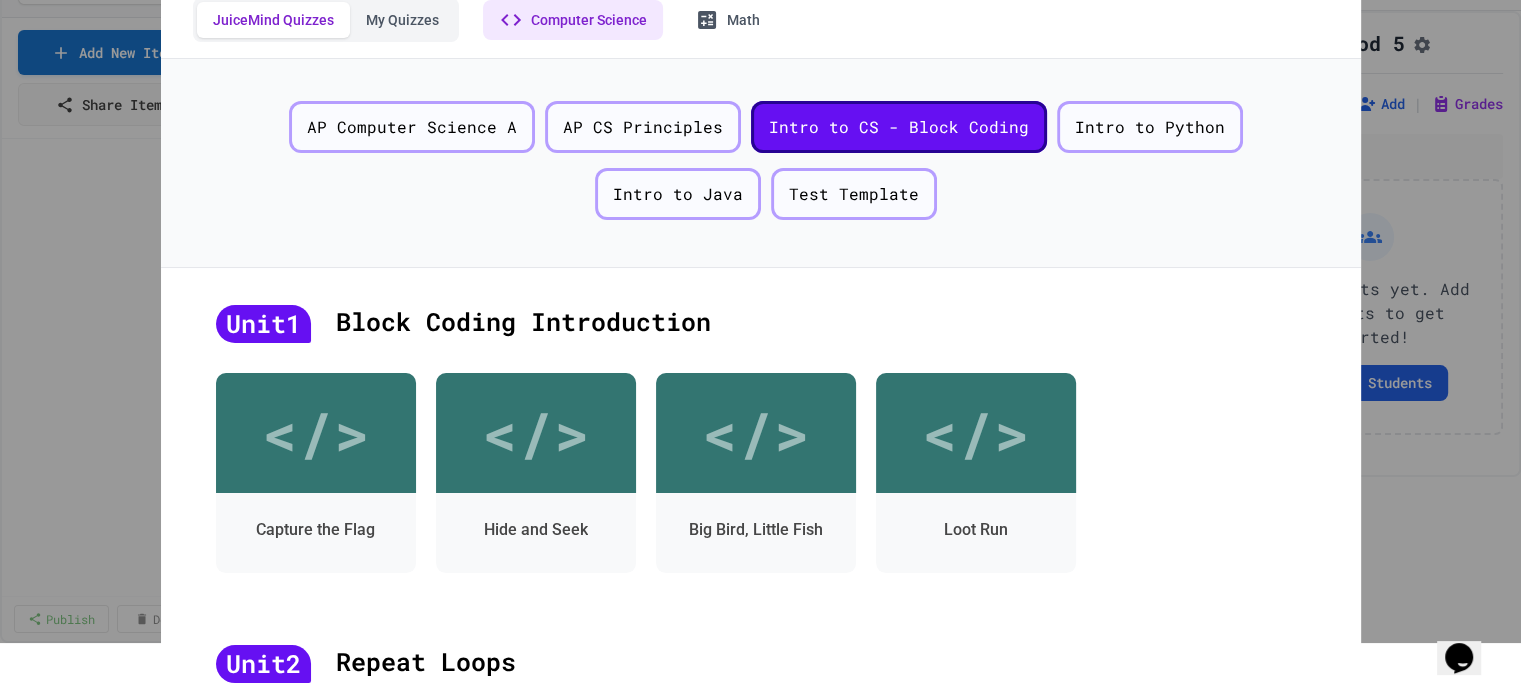 scroll, scrollTop: 0, scrollLeft: 0, axis: both 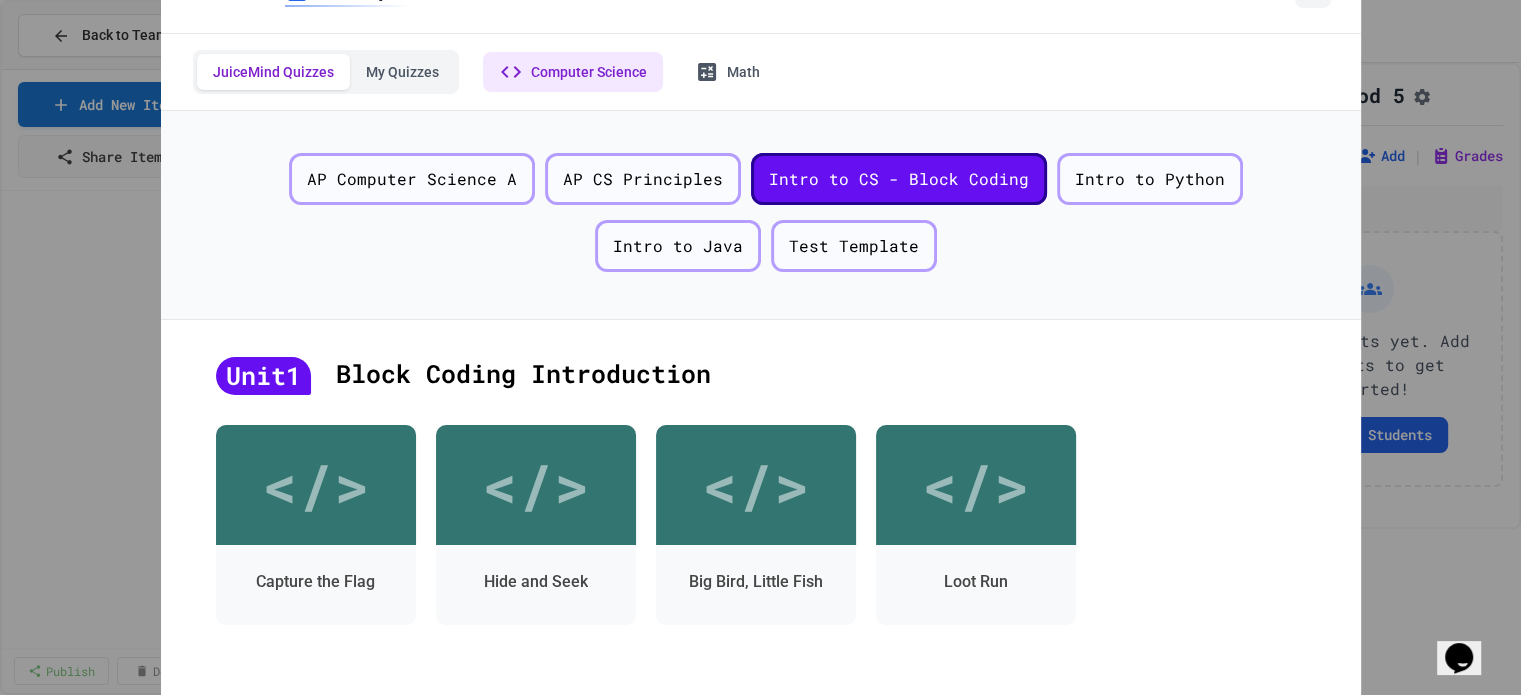 click on "Back ? Add a  quiz JuiceMind Quizzes My Quizzes Computer Science Math AP Computer Science A AP CS Principles Intro to CS - Block Coding Intro to Python Intro to Java Test Template Unit  1 Block Coding Introduction </> Capture the Flag </> Hide and Seek </> Big Bird, Little Fish </> Loot Run Unit  2 Repeat Loops </> Repeat-do blocks </> Repeat-until blocks Unit  3 Conditions </> If Statements </> If Else Statements Unit  4 Functions </> Calling Functions </> Writing Functions Unit  5 Variables </> Calling variables </> Creating Variables" at bounding box center (760, 347) 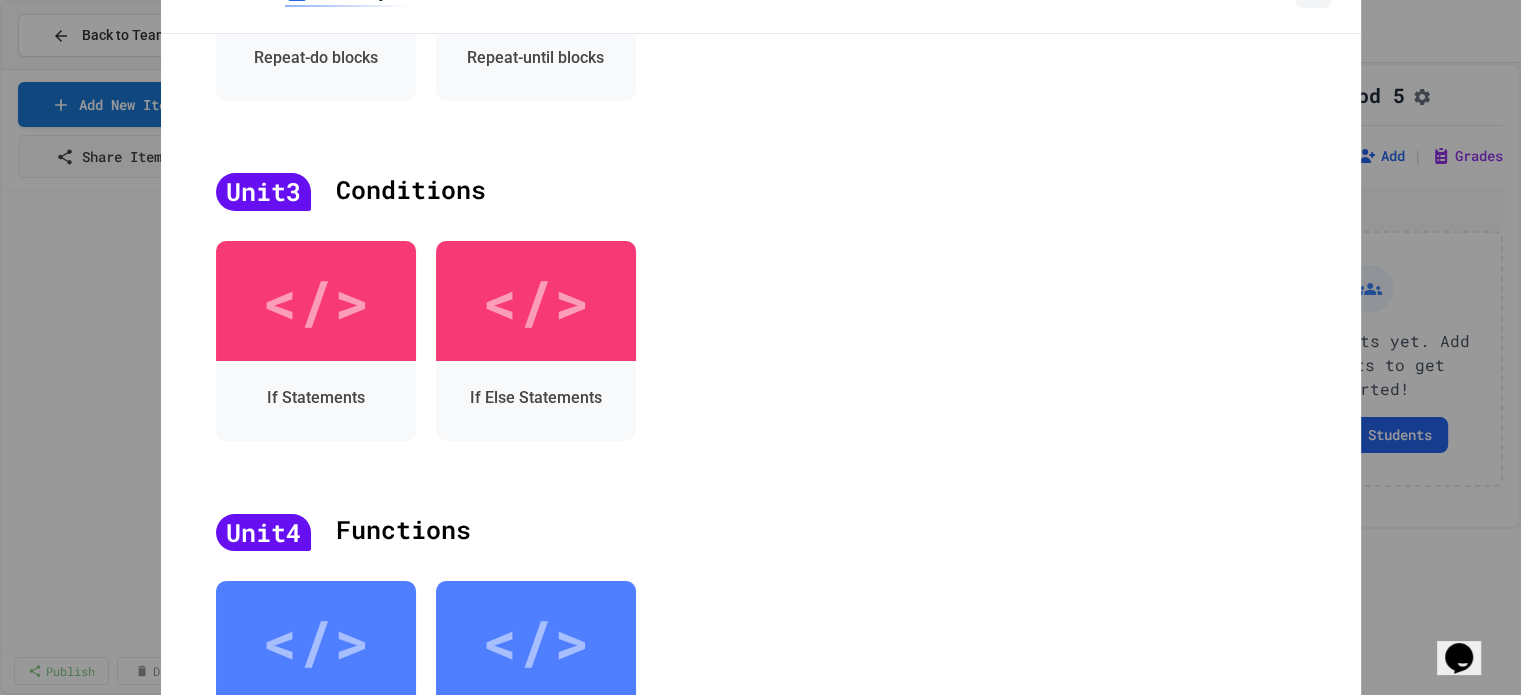 scroll, scrollTop: 1301, scrollLeft: 0, axis: vertical 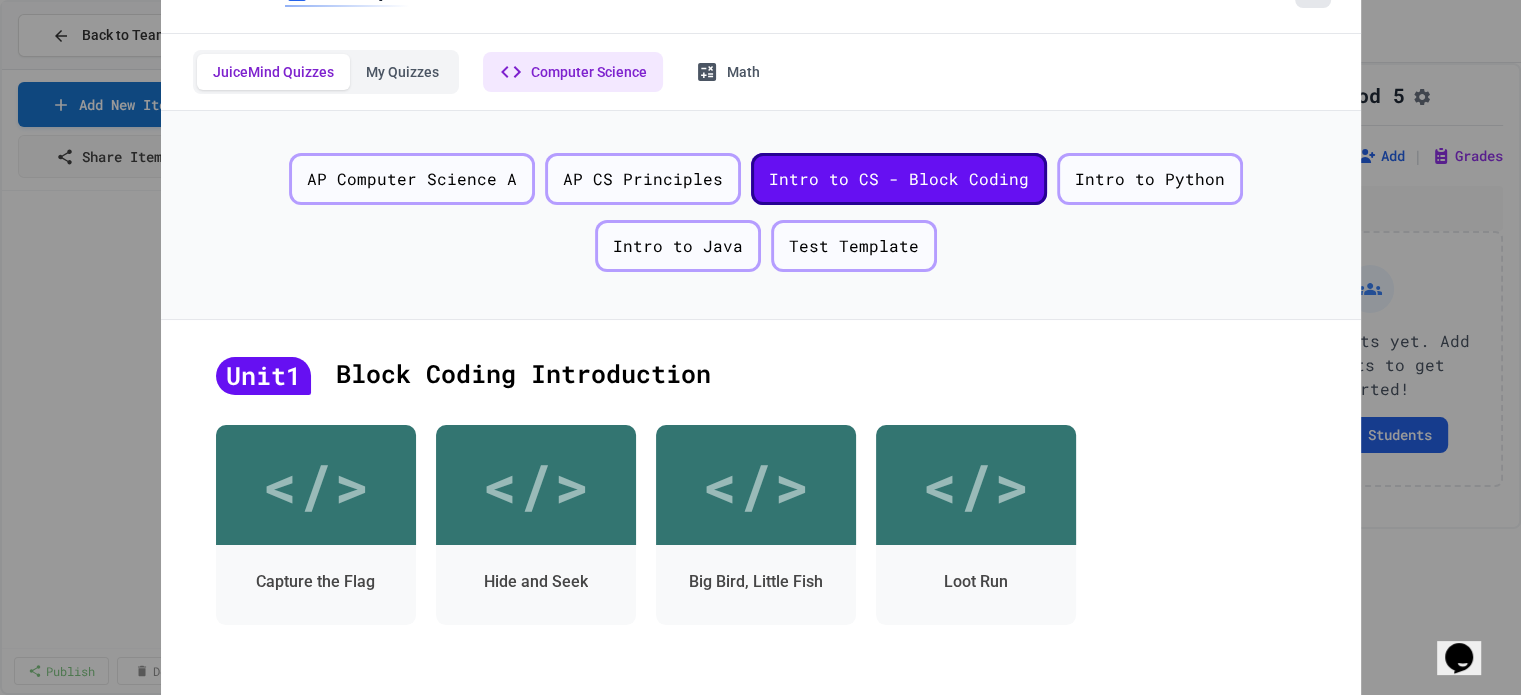 click at bounding box center (1313, -10) 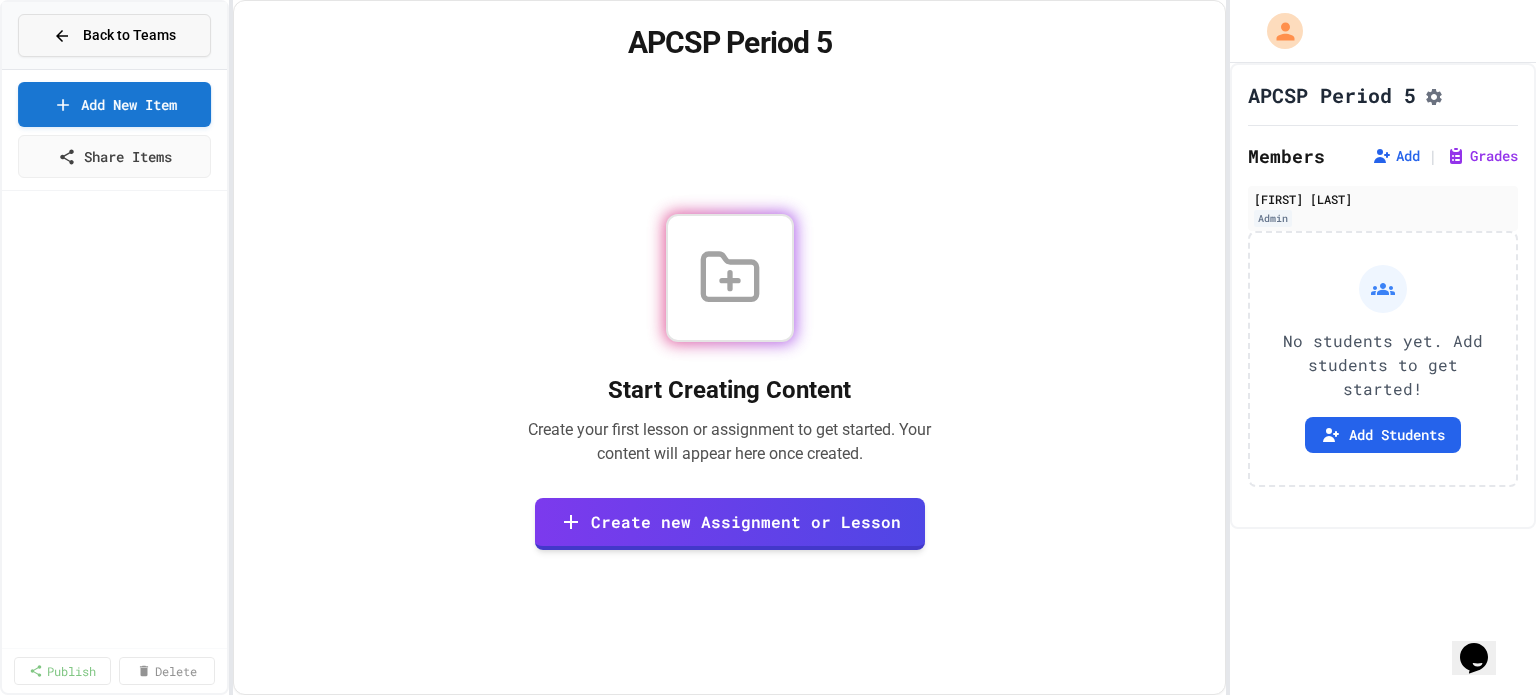 click on "Back to Teams" at bounding box center [129, 35] 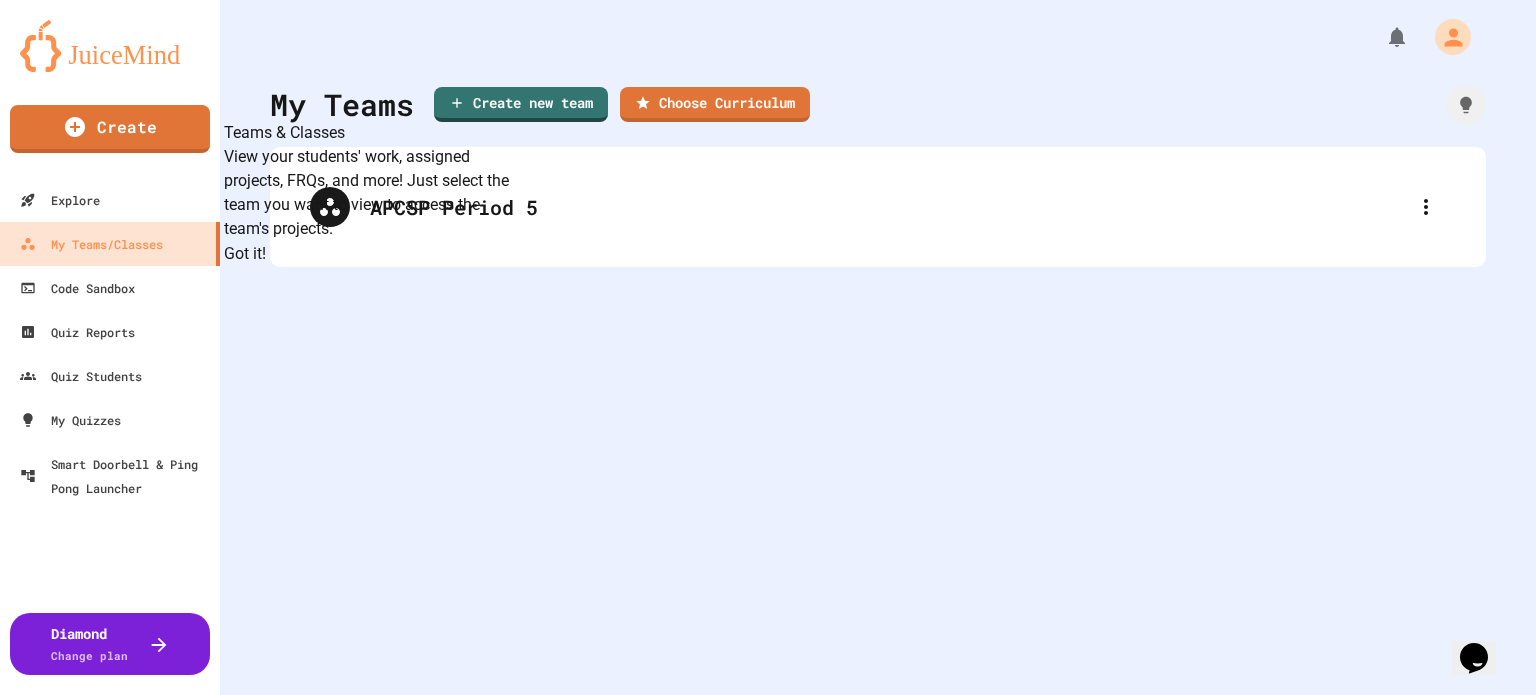 click on "Got it!" at bounding box center (245, 254) 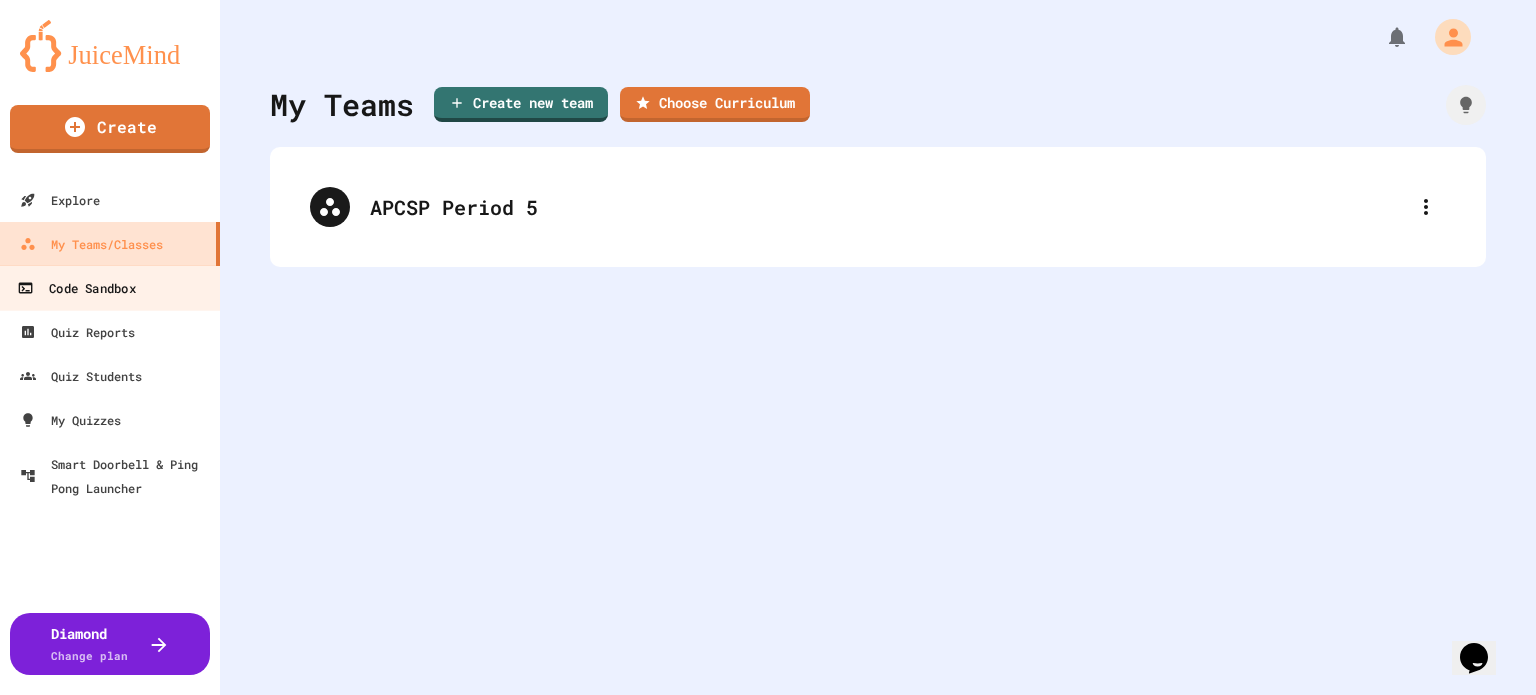 click on "Code Sandbox" at bounding box center [76, 288] 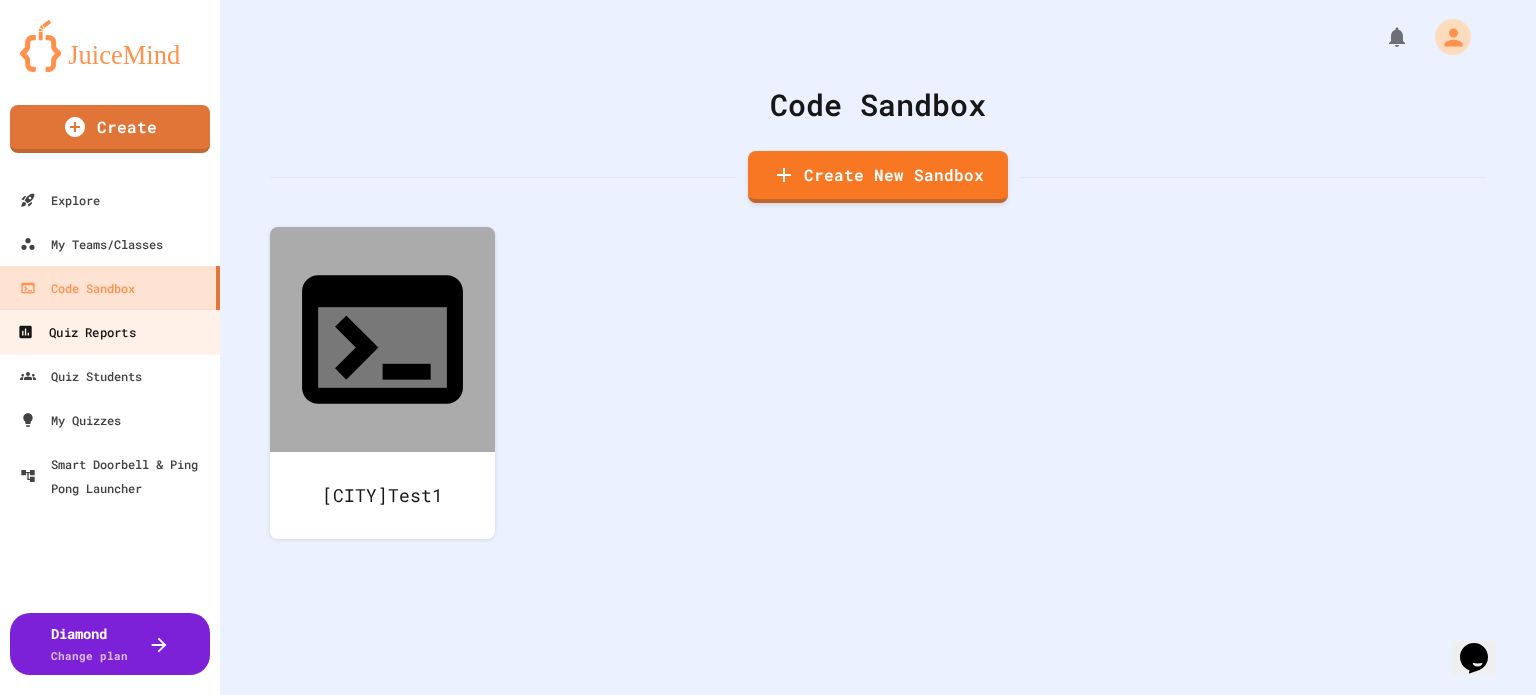 click on "Quiz Reports" at bounding box center [76, 332] 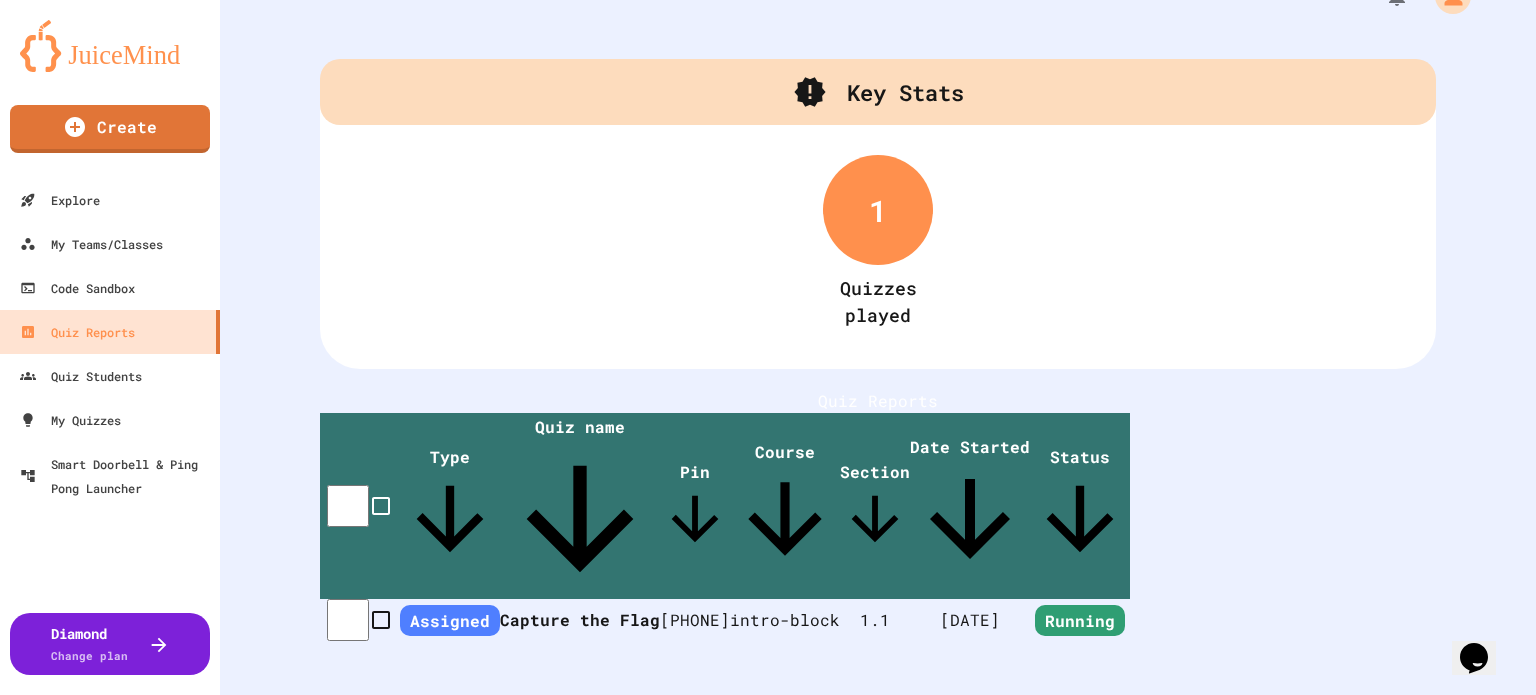 scroll, scrollTop: 0, scrollLeft: 0, axis: both 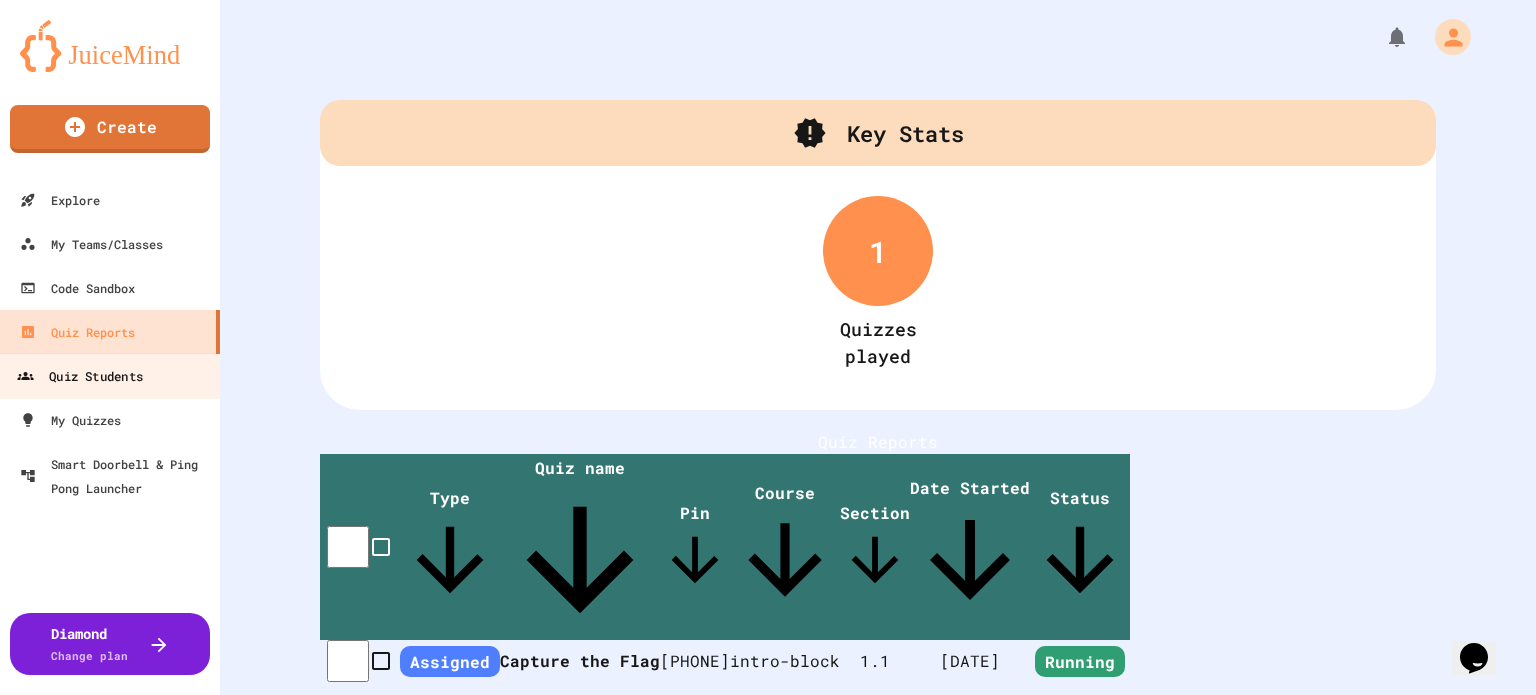 click on "Quiz Students" at bounding box center [80, 376] 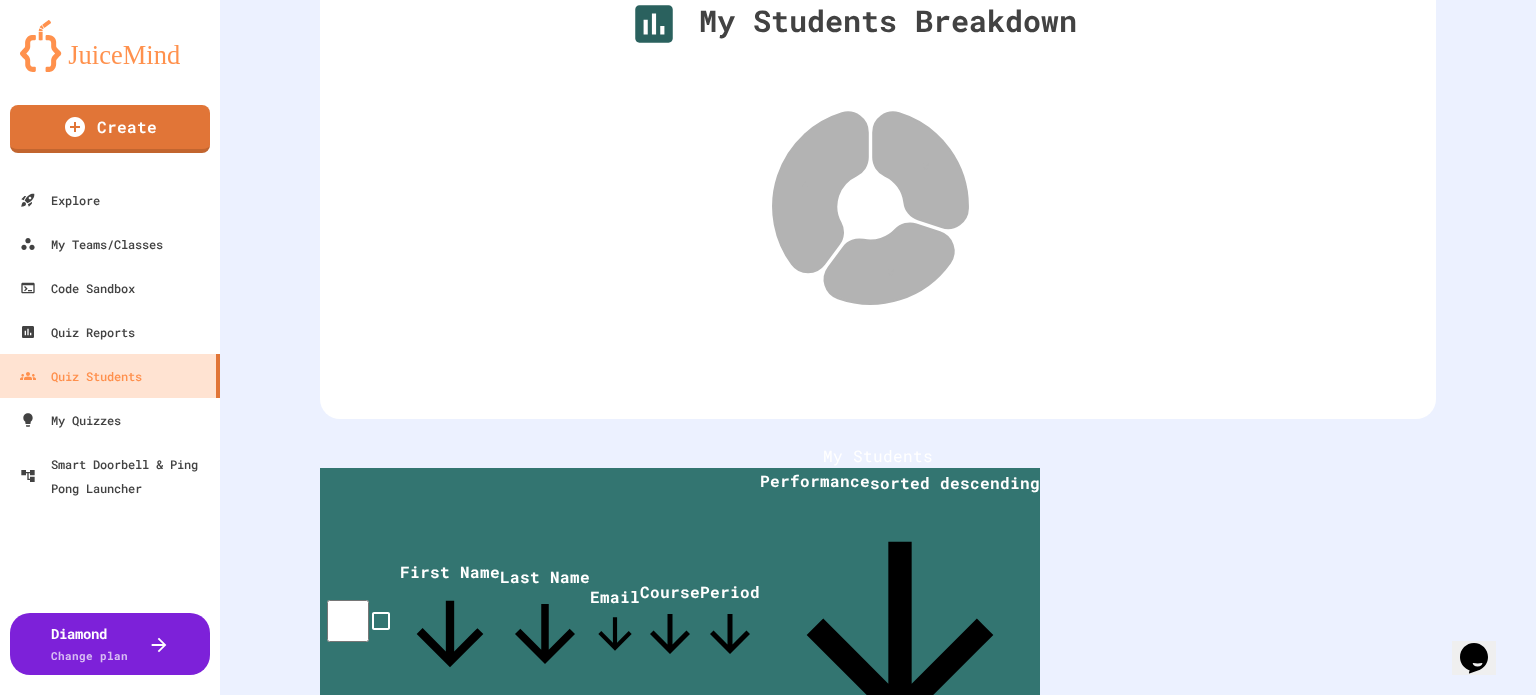 scroll, scrollTop: 140, scrollLeft: 0, axis: vertical 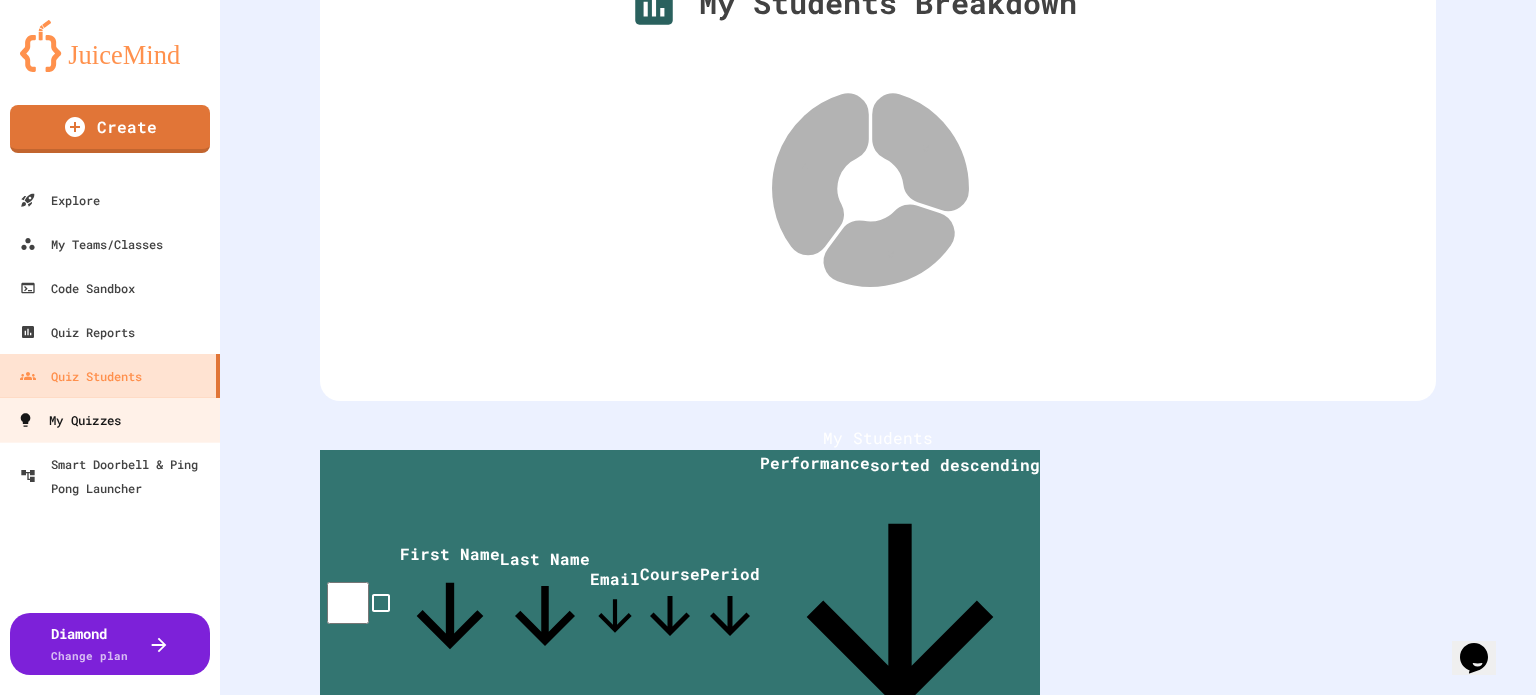 click on "My Quizzes" at bounding box center (69, 420) 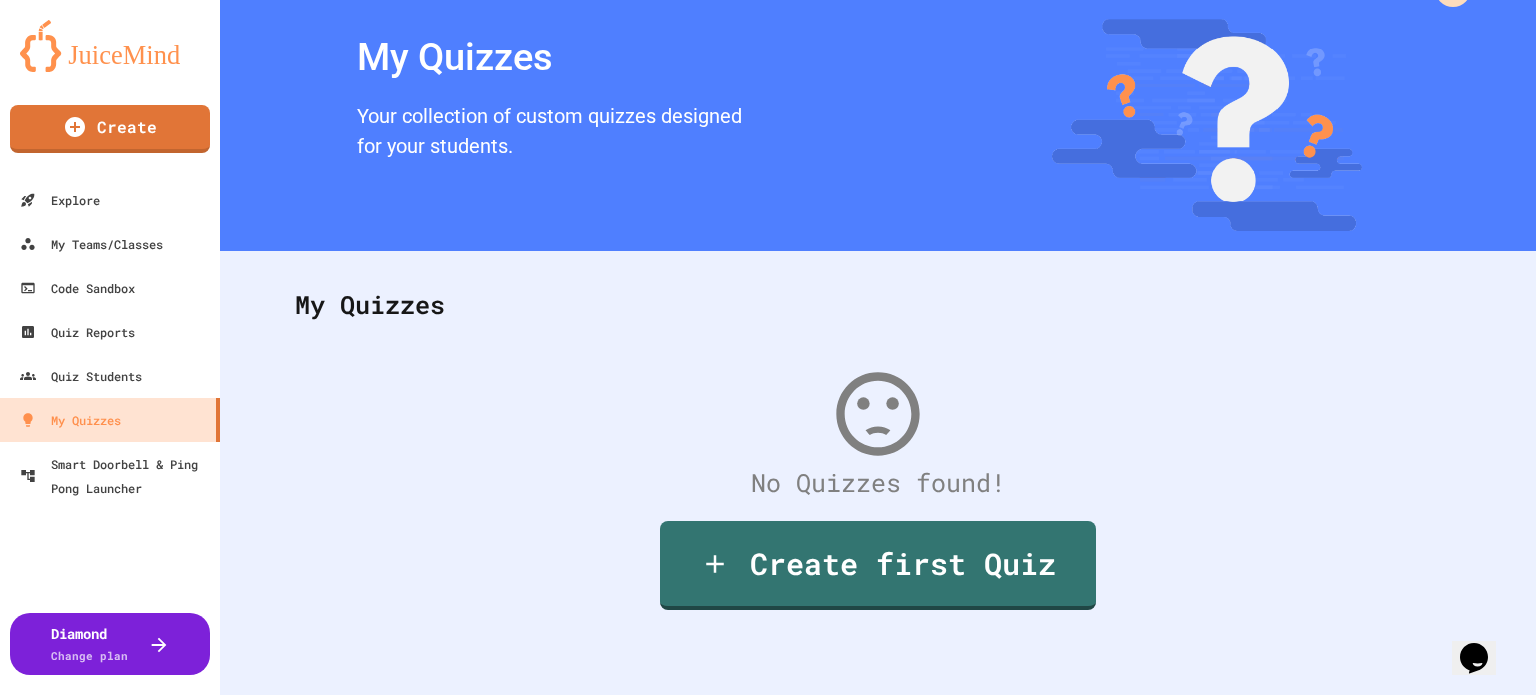 scroll, scrollTop: 0, scrollLeft: 0, axis: both 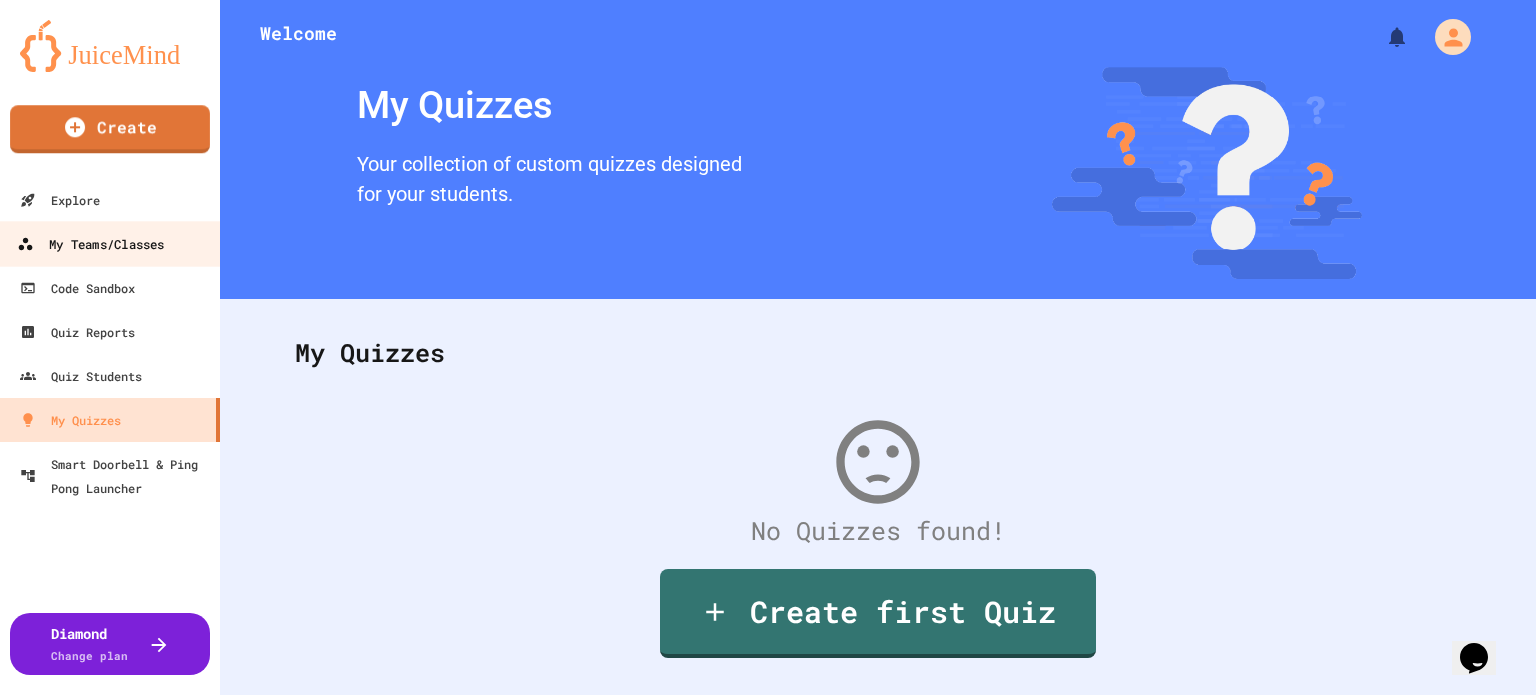 click on "My Teams/Classes" at bounding box center (90, 244) 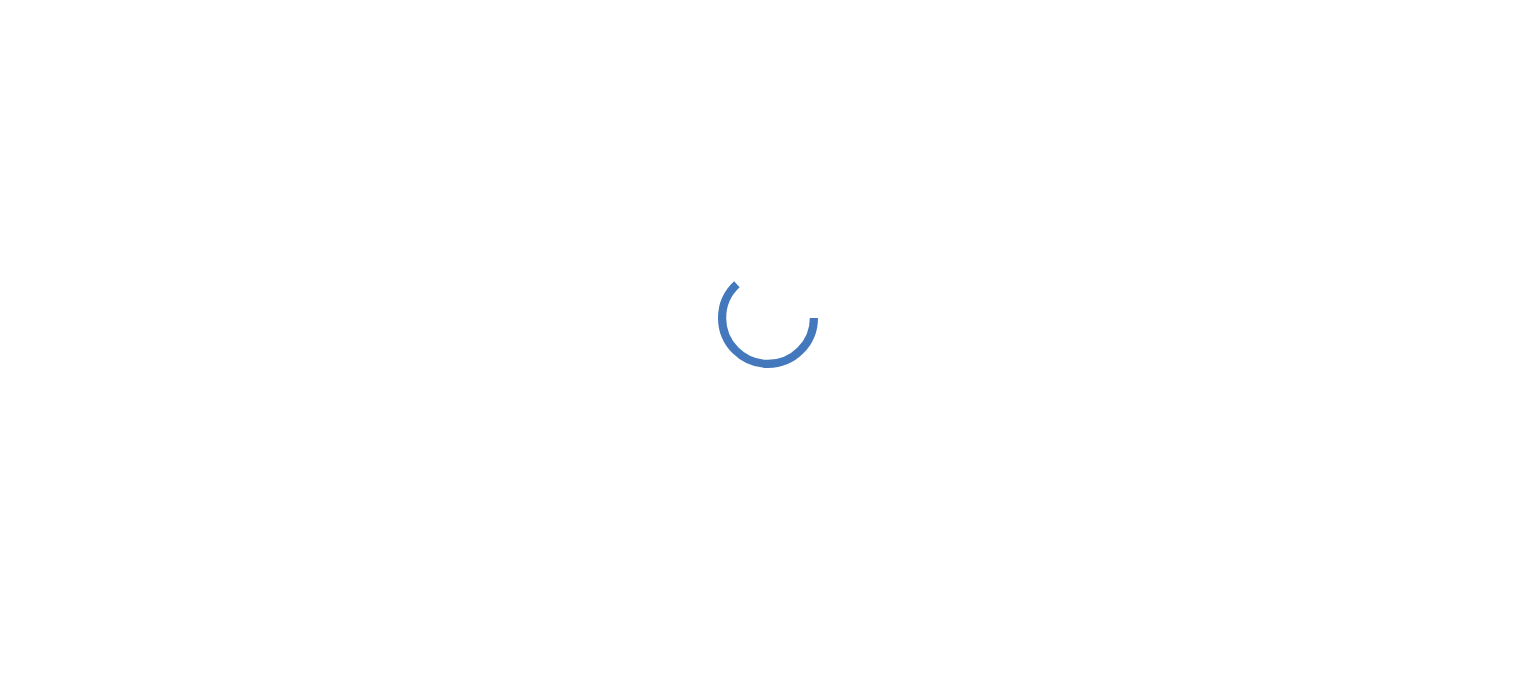 scroll, scrollTop: 0, scrollLeft: 0, axis: both 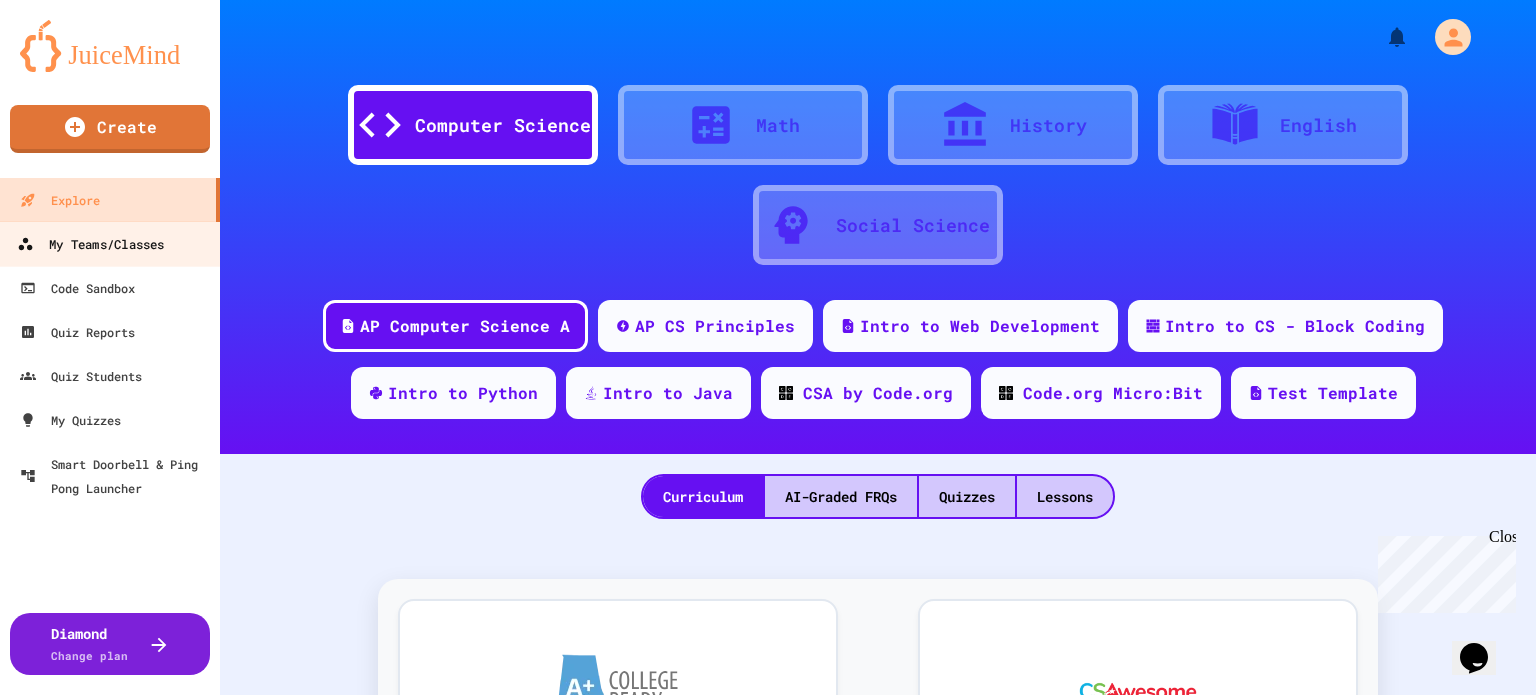 click on "My Teams/Classes" at bounding box center (110, 243) 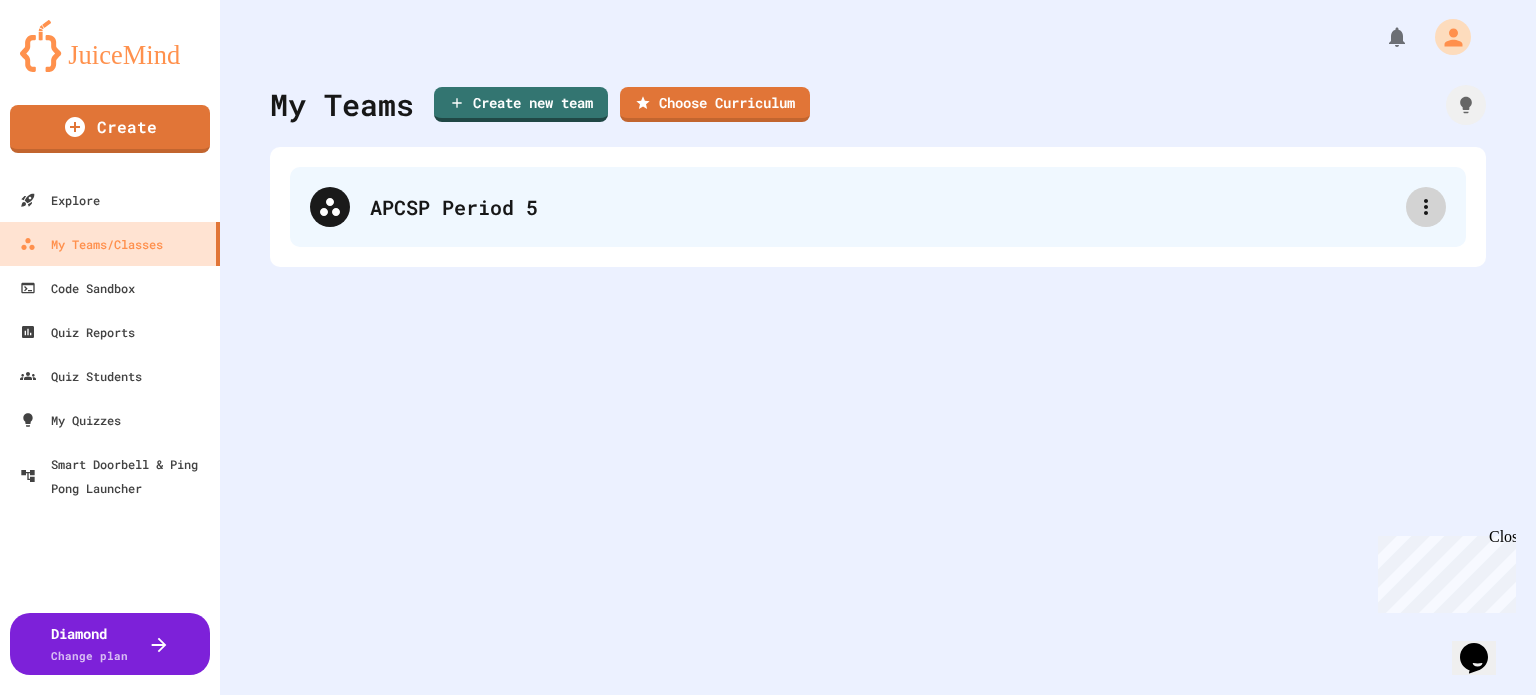 click 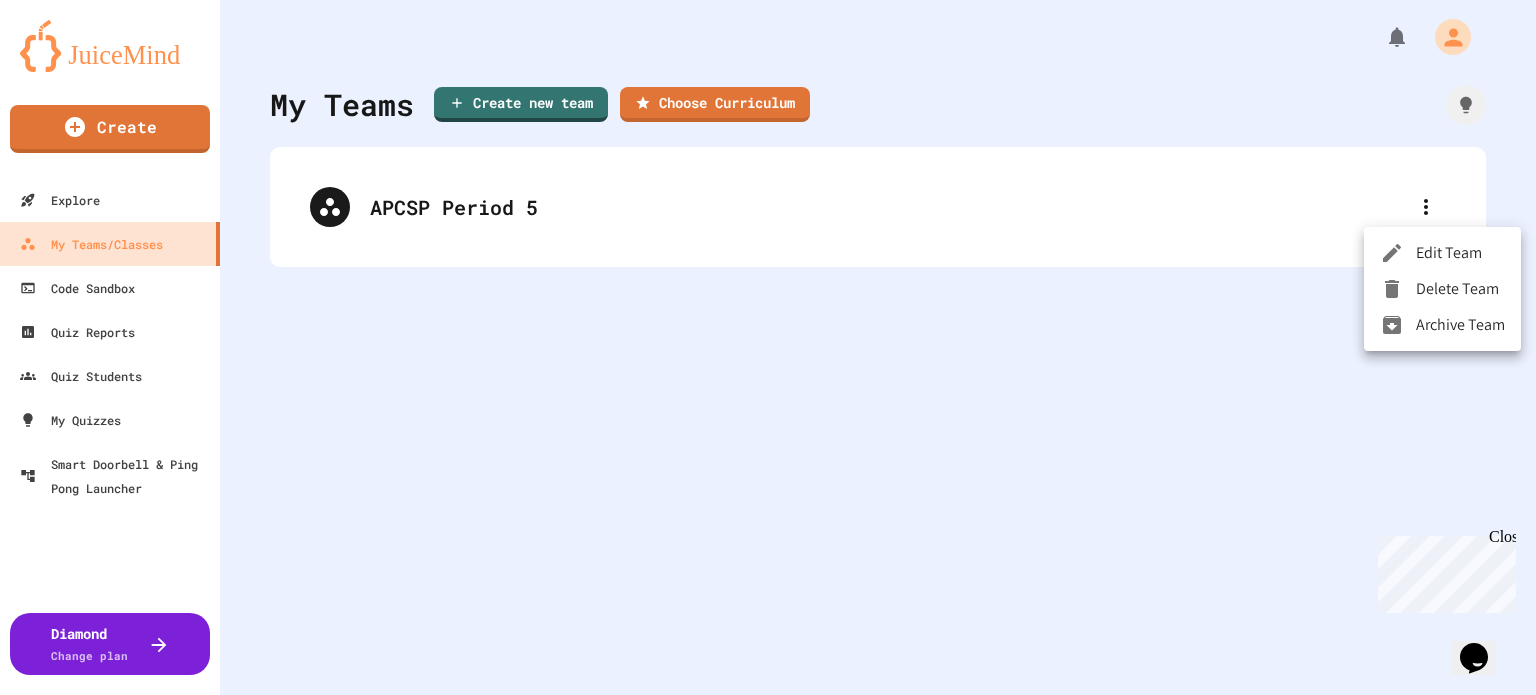 click at bounding box center (768, 347) 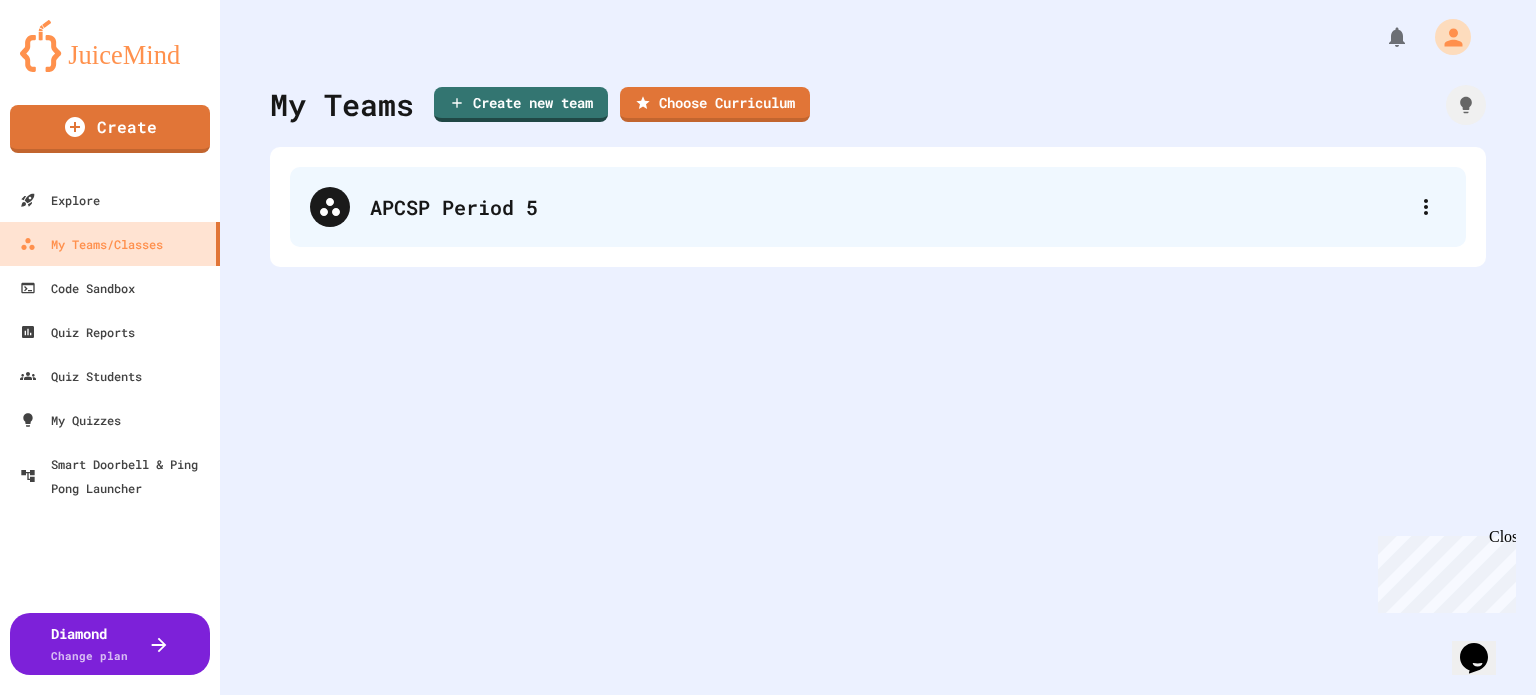 click on "APCSP Period 5" at bounding box center (888, 207) 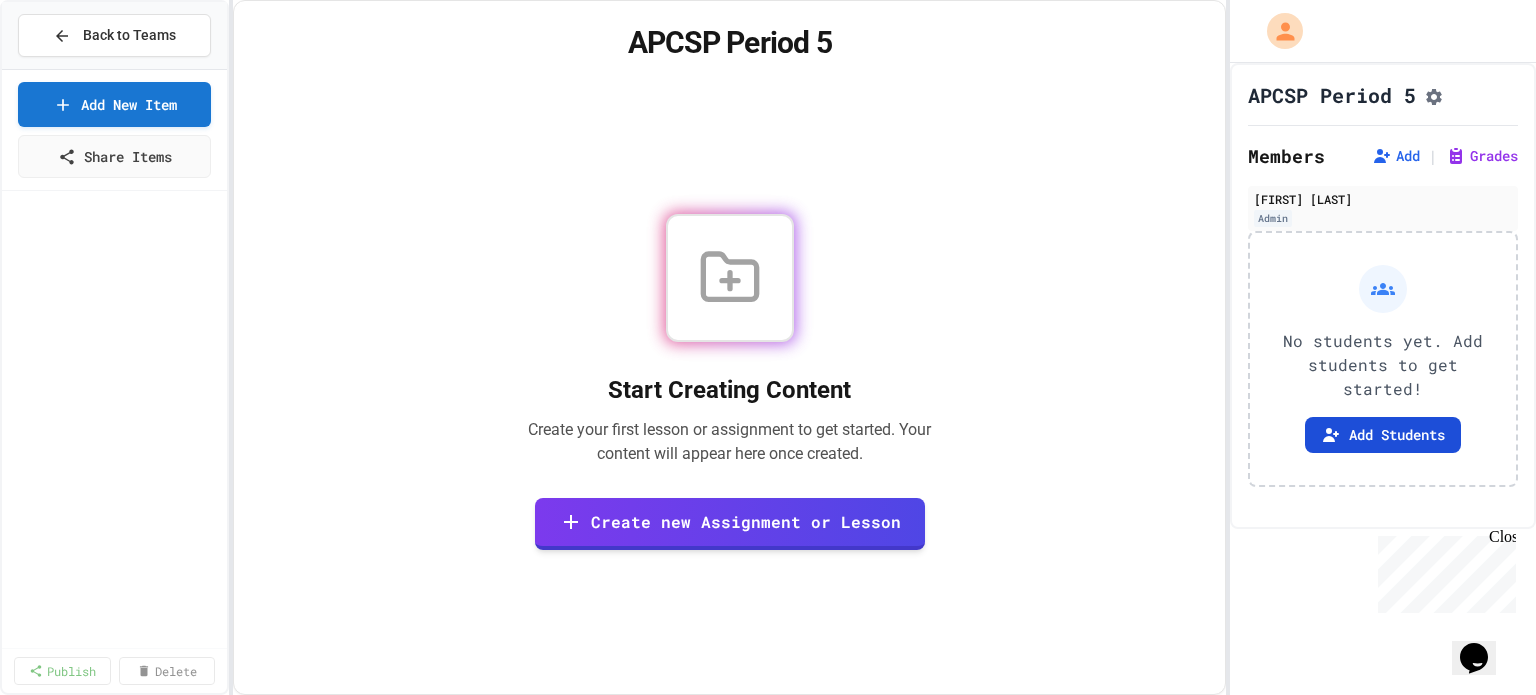 click on "Add Students" at bounding box center (1383, 435) 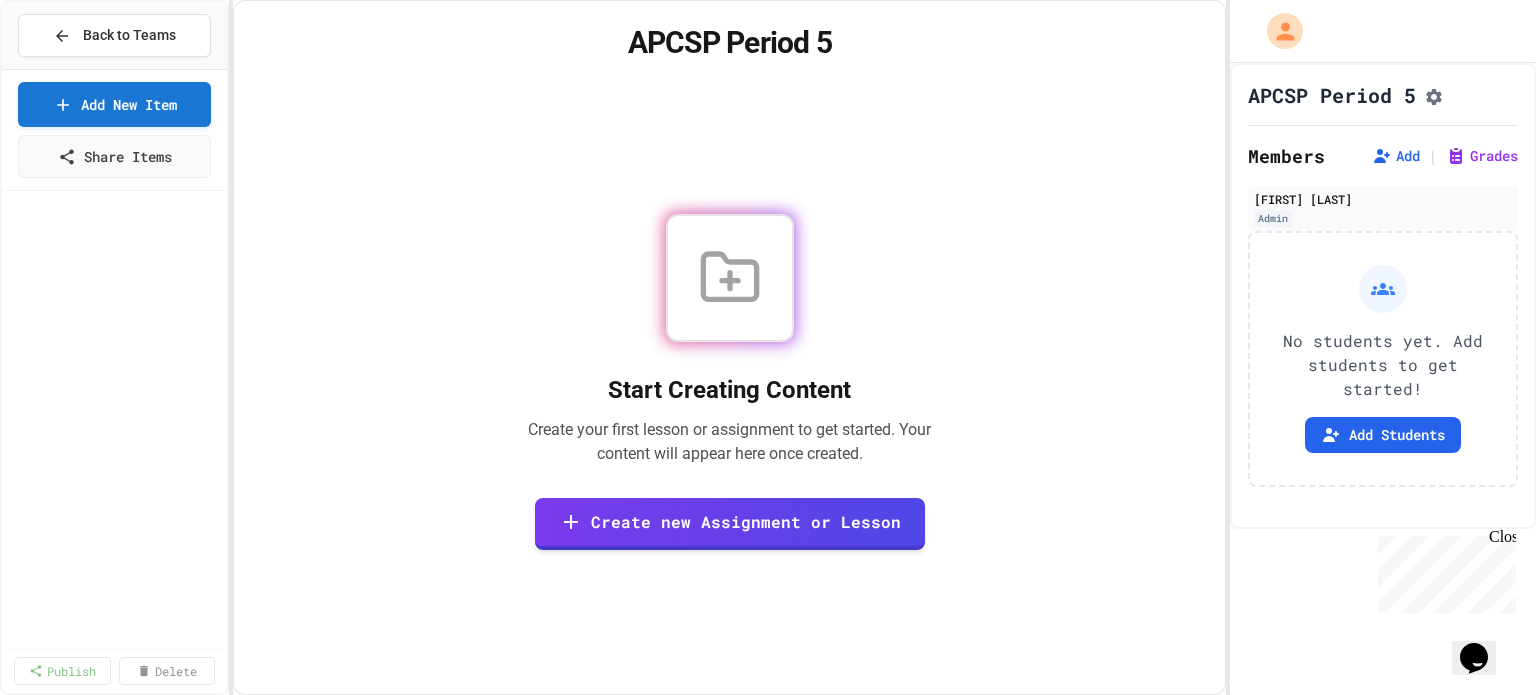 click on "Copy" at bounding box center (974, 812) 